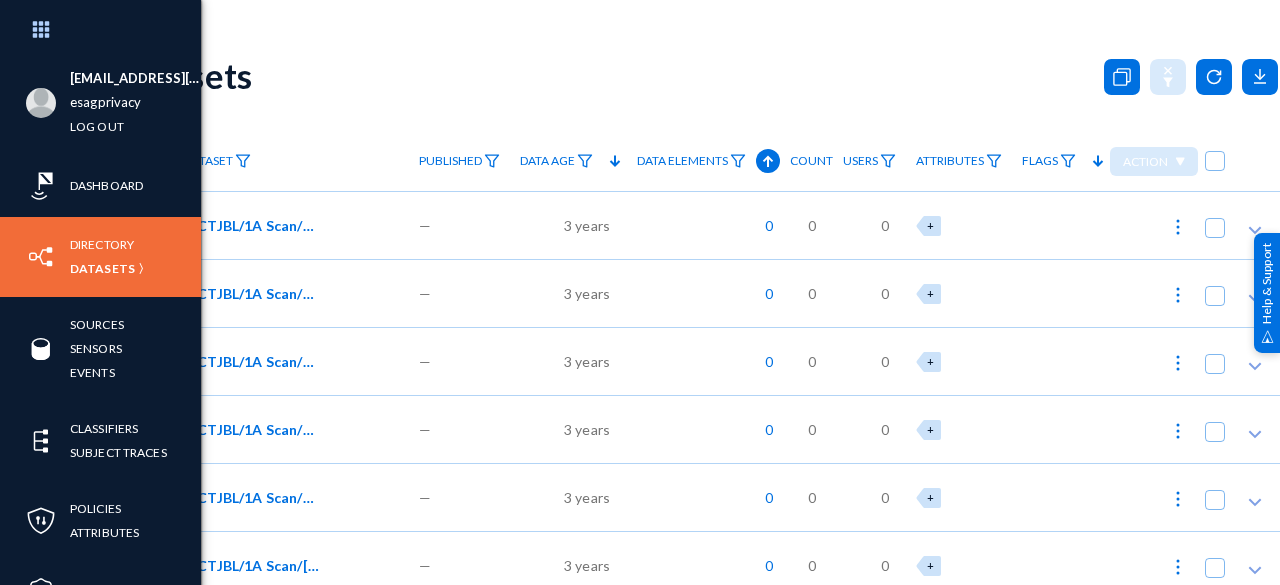 scroll, scrollTop: 0, scrollLeft: 0, axis: both 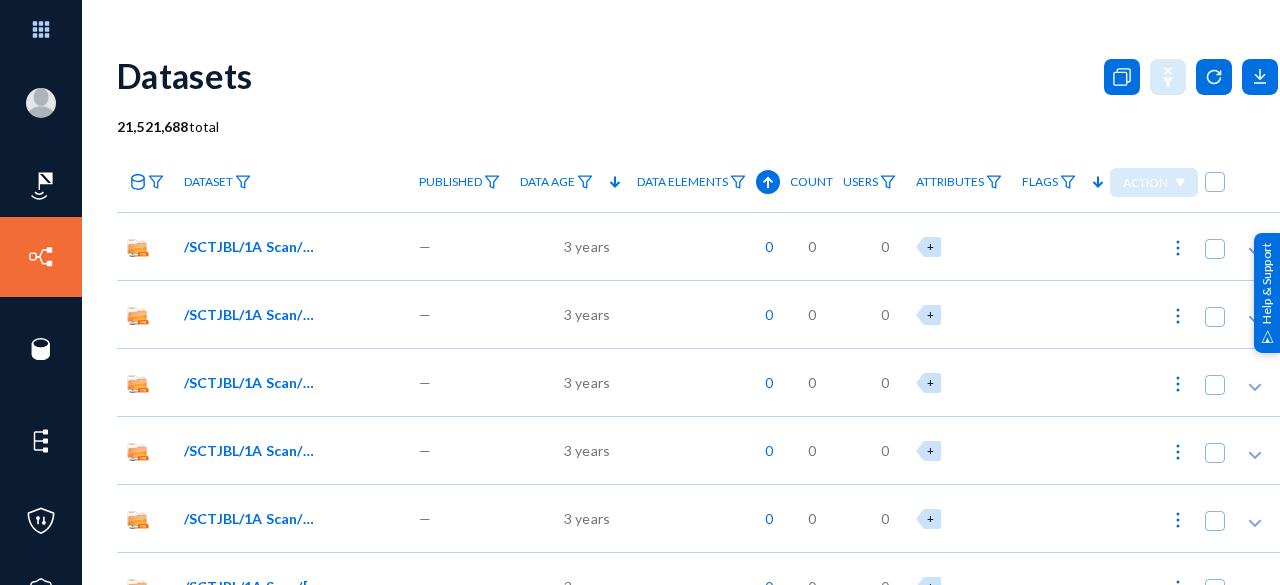 click 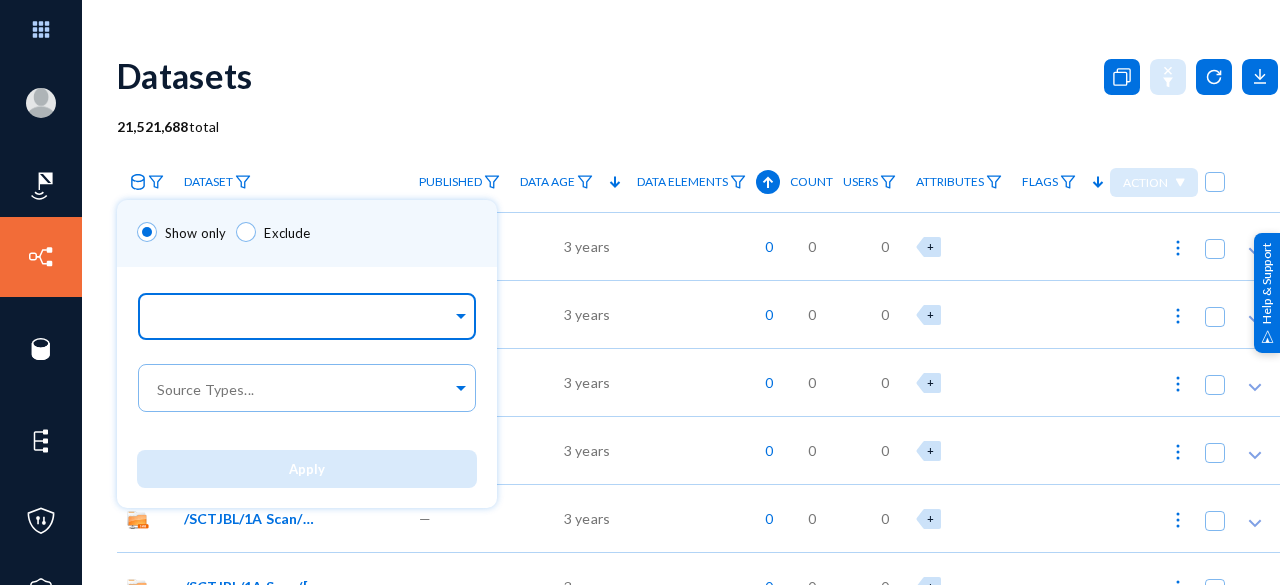 click at bounding box center [302, 319] 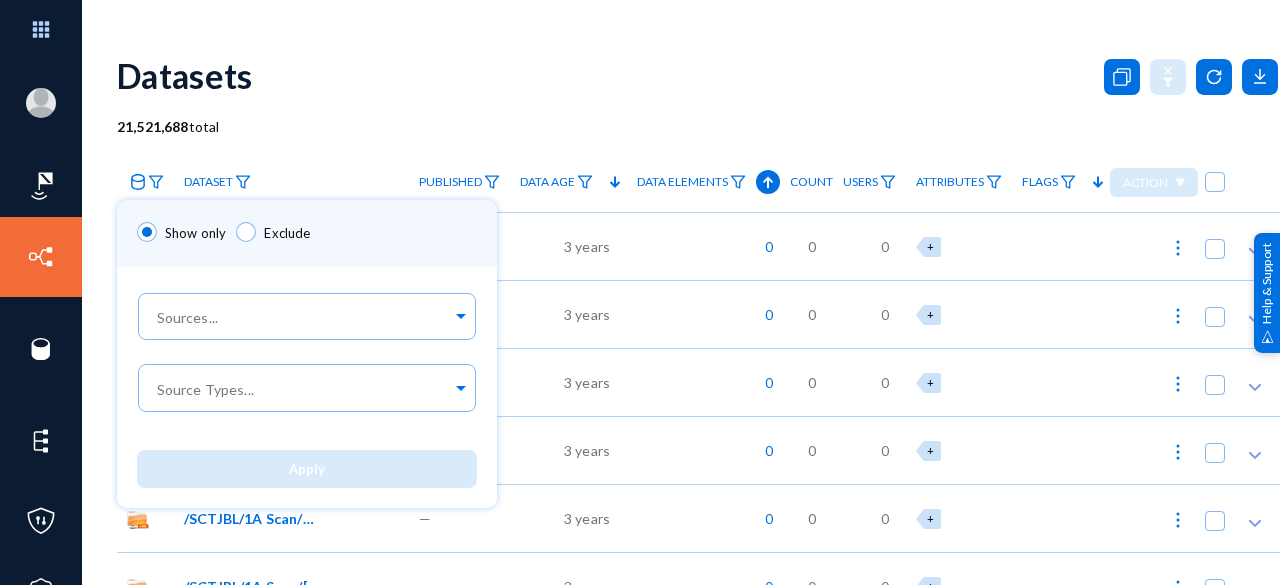 click at bounding box center [640, 292] 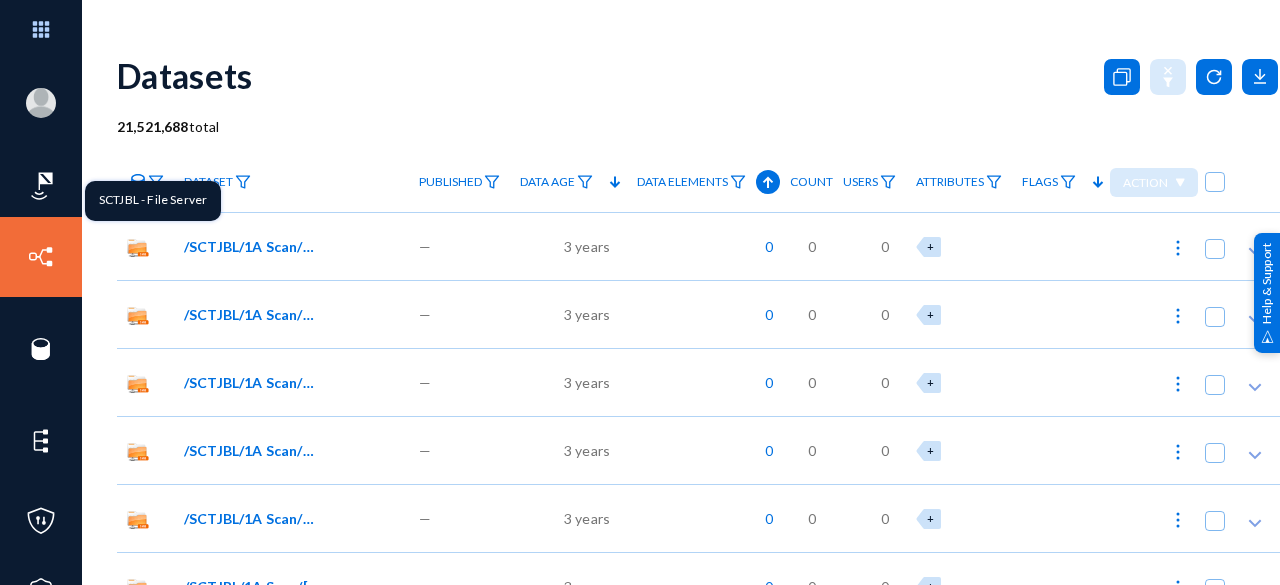 click 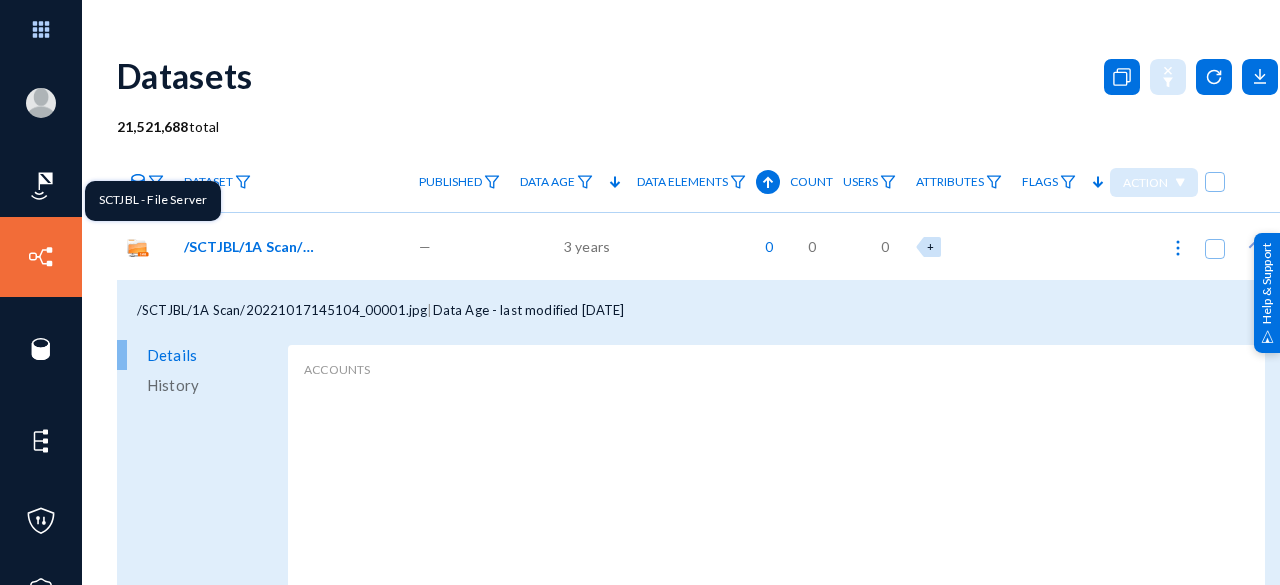 click 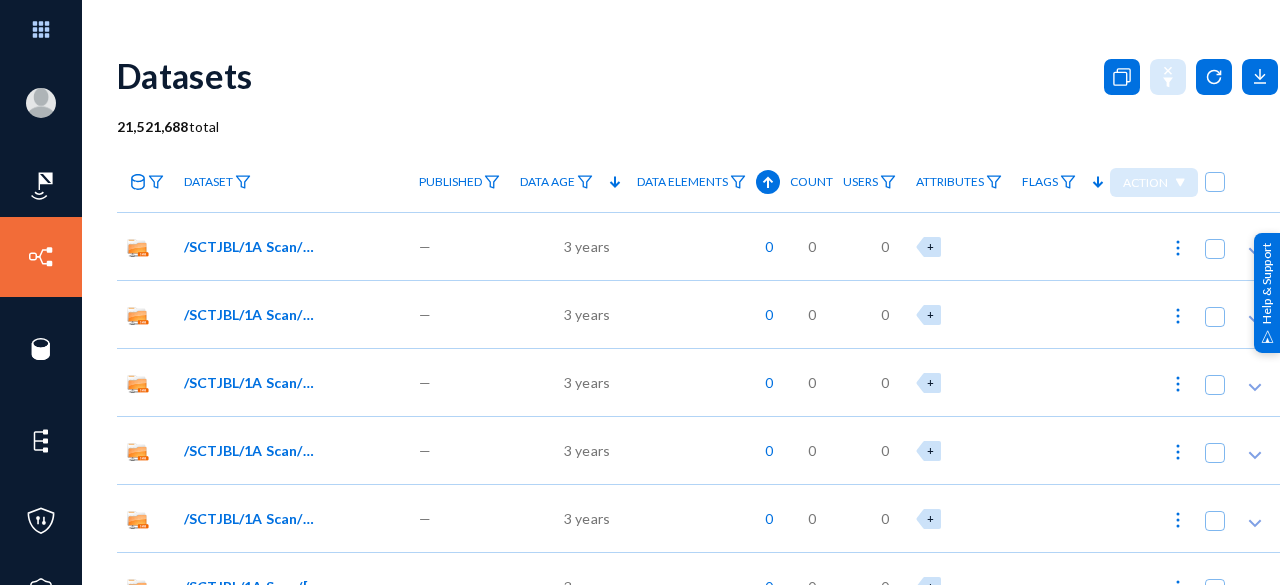click 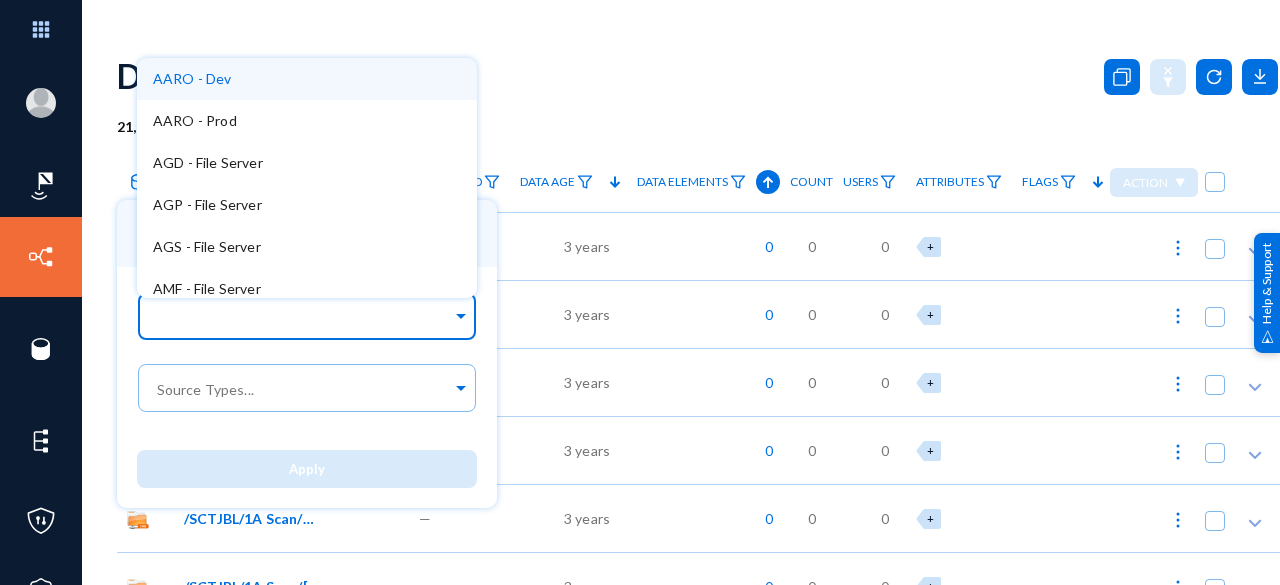 click at bounding box center [302, 319] 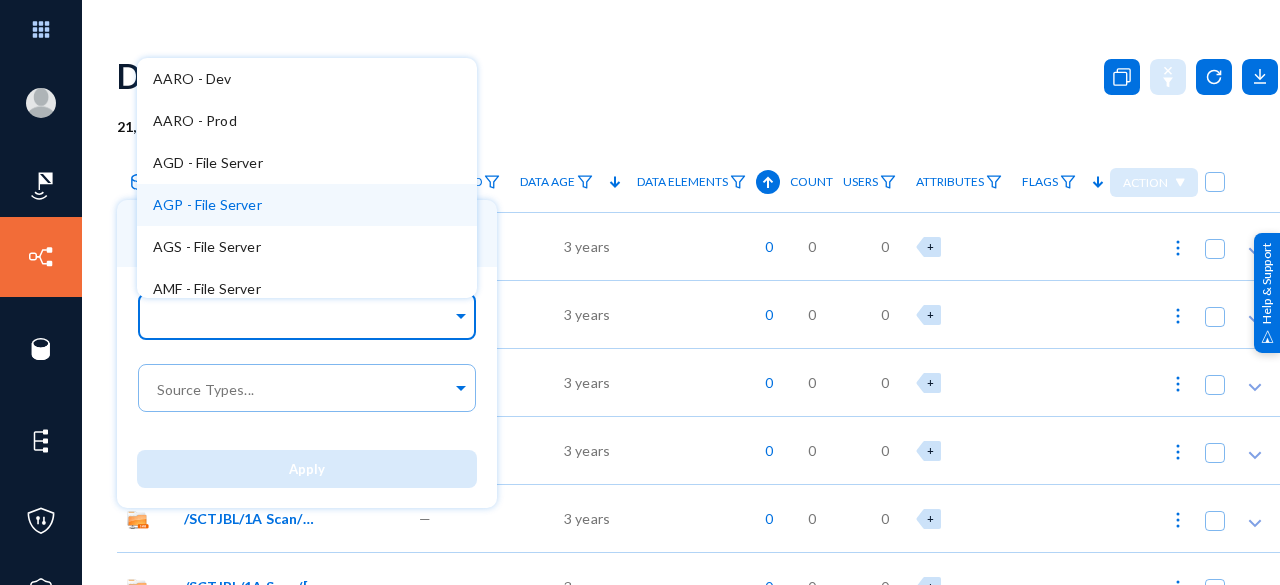 click on "AGP - File Server" at bounding box center [207, 204] 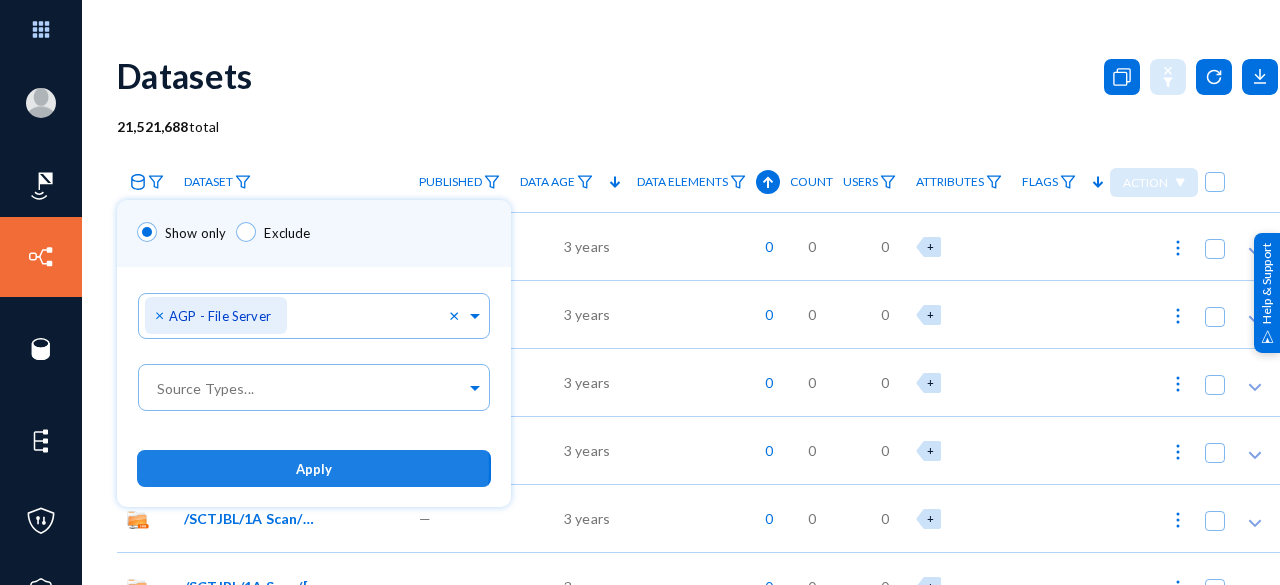 click on "Apply" at bounding box center (314, 468) 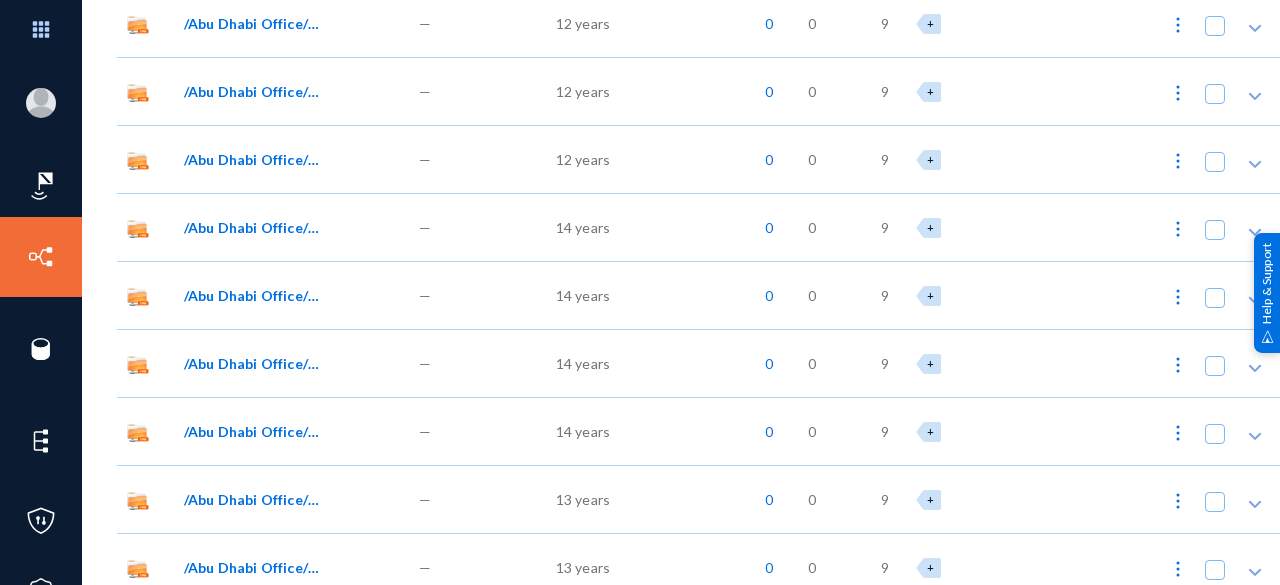 scroll, scrollTop: 2011, scrollLeft: 0, axis: vertical 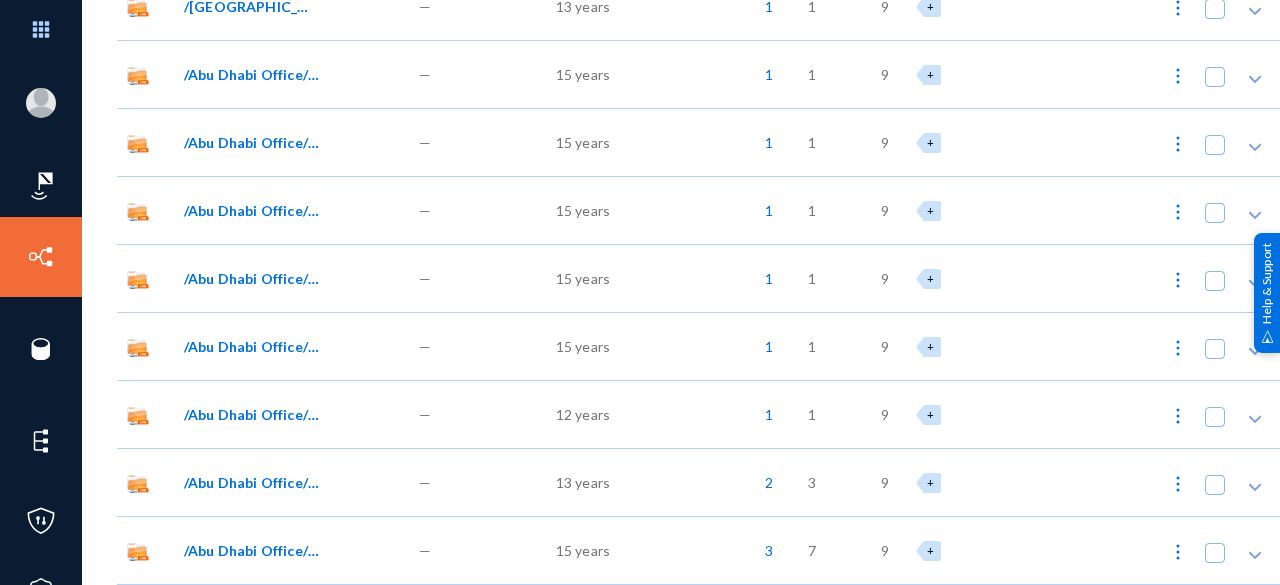 click on "/Abu Dhabi Office/2016/C FOLDER/AGLP - PAINTS/AGLP Prequal - Shared Docs/AGLP - Company Profile (without letter head).doc" 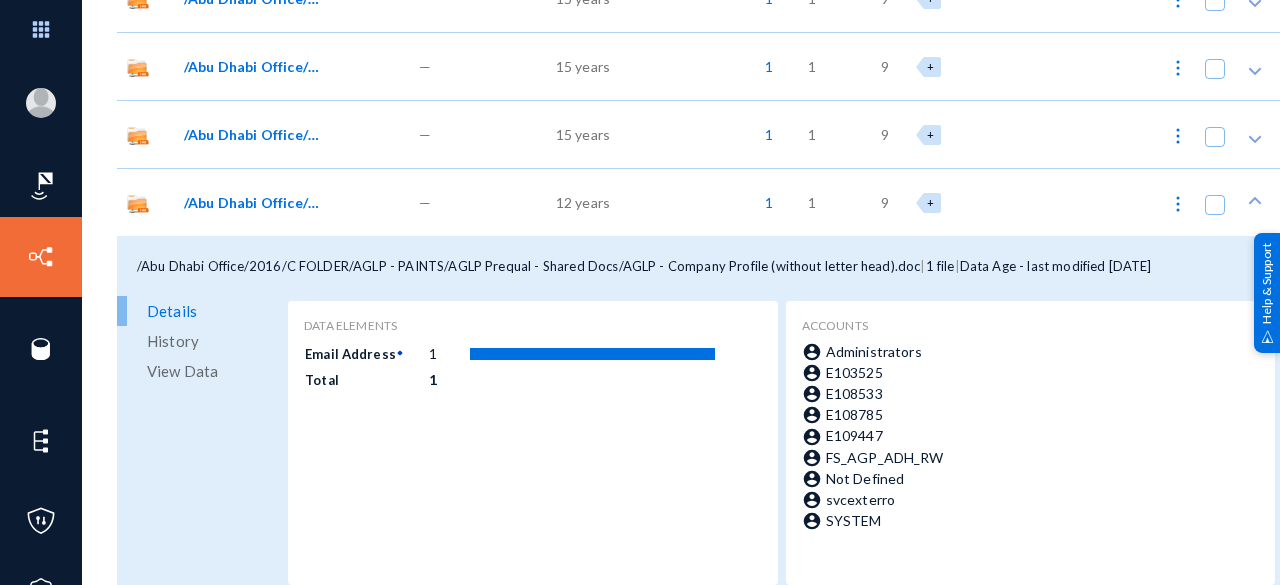 scroll, scrollTop: 33860, scrollLeft: 0, axis: vertical 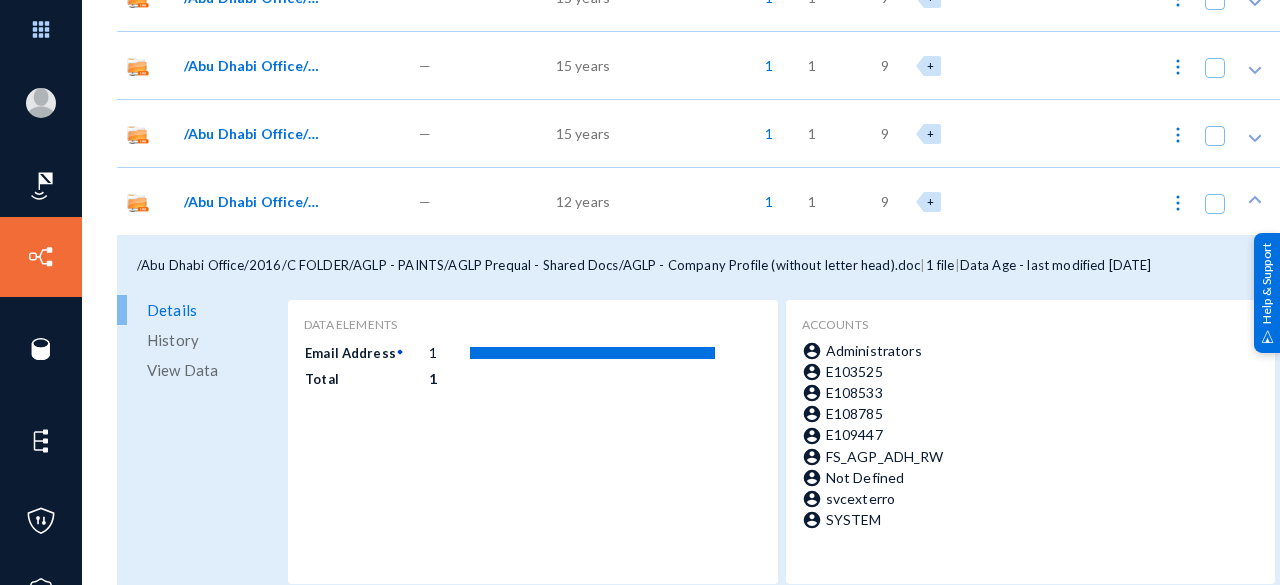click on "View Data" 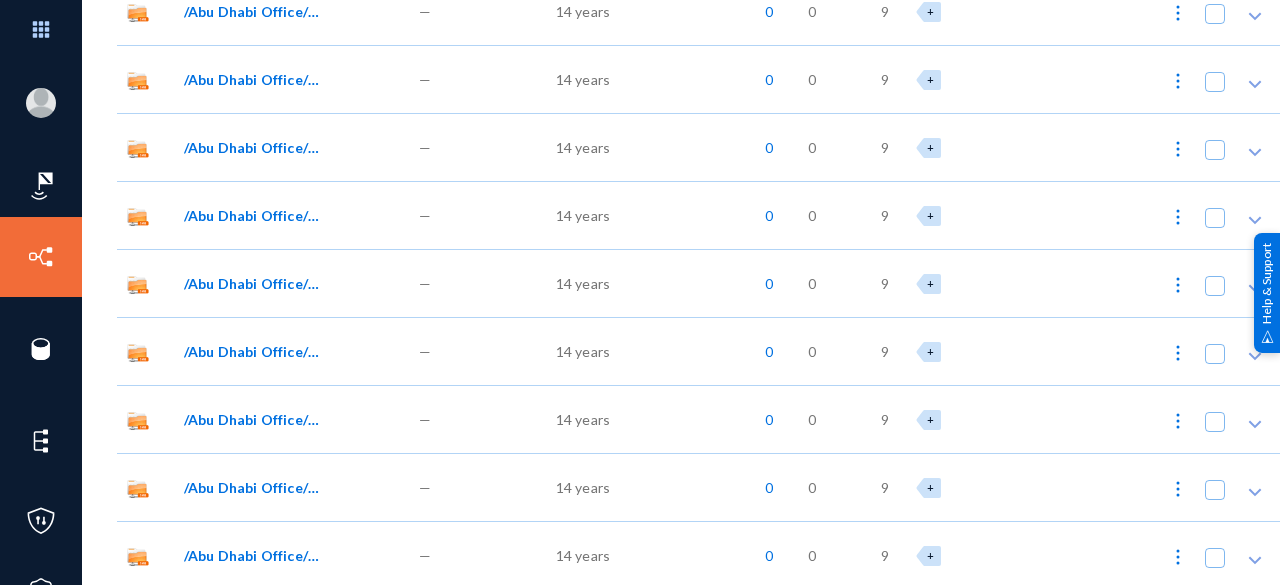 scroll, scrollTop: 27404, scrollLeft: 0, axis: vertical 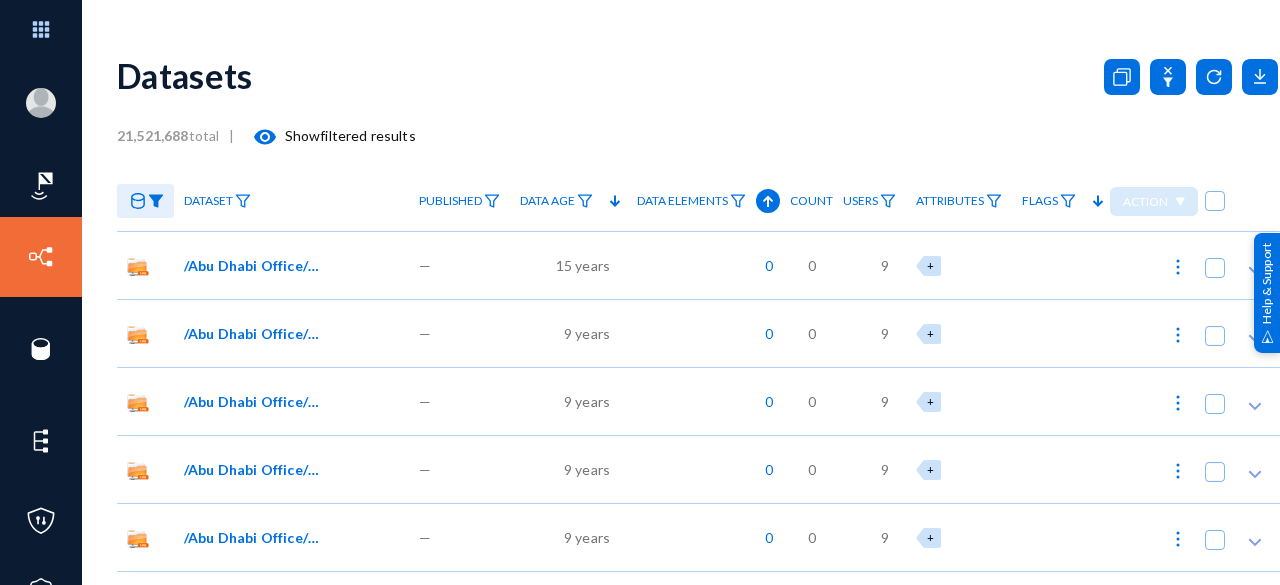 click 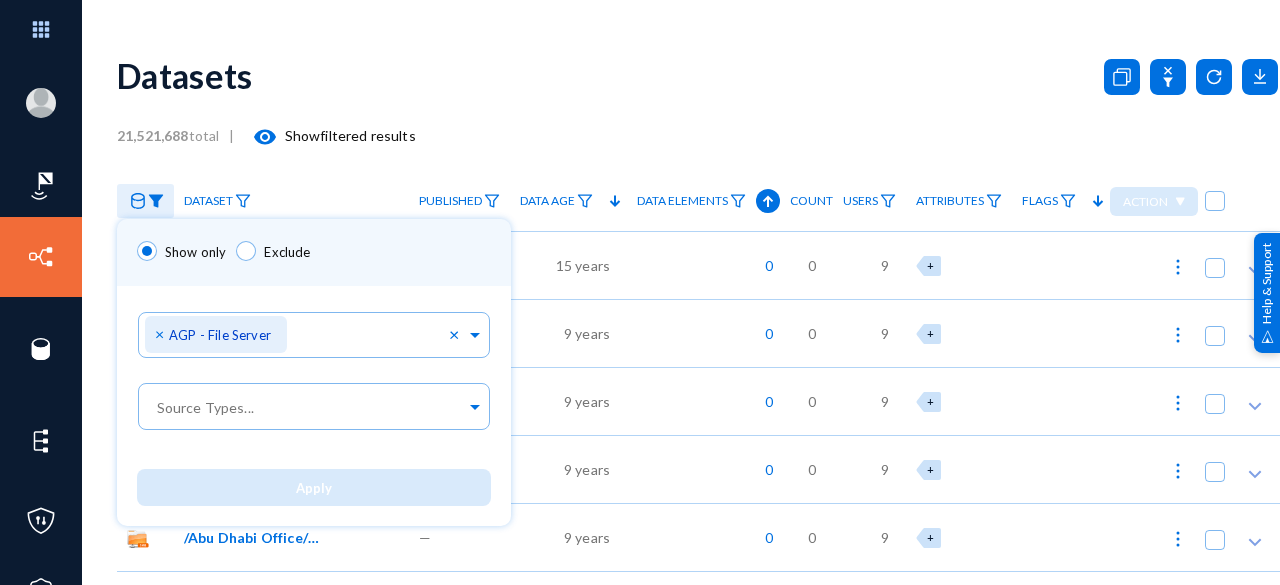 click at bounding box center (640, 292) 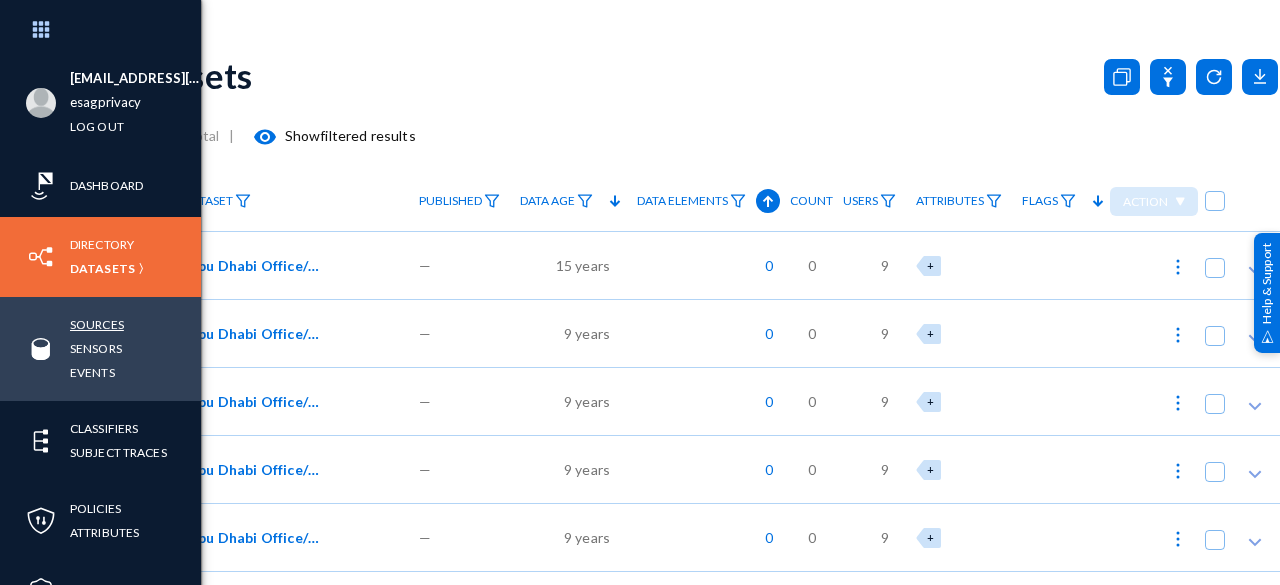 click on "Sources" at bounding box center [97, 324] 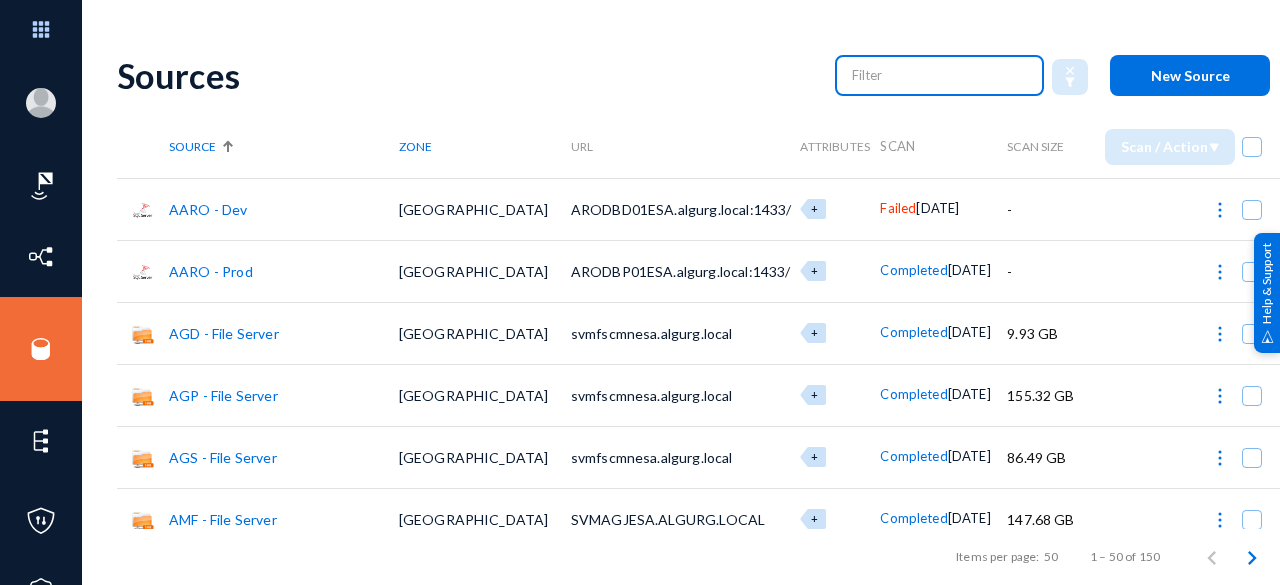 click at bounding box center (940, 75) 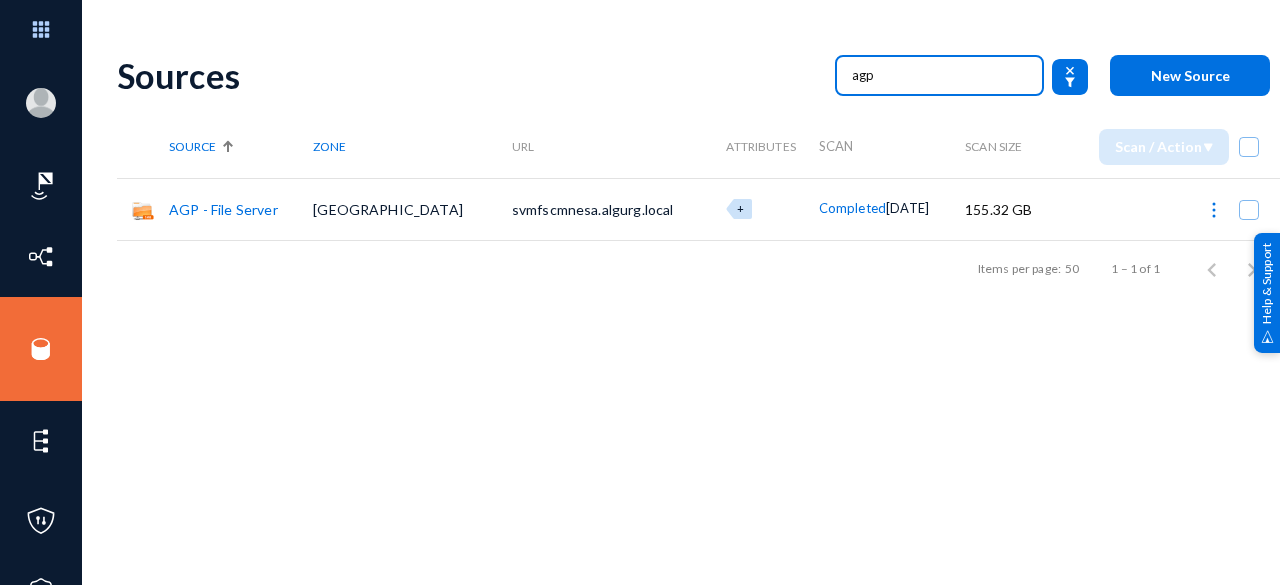 type on "agp" 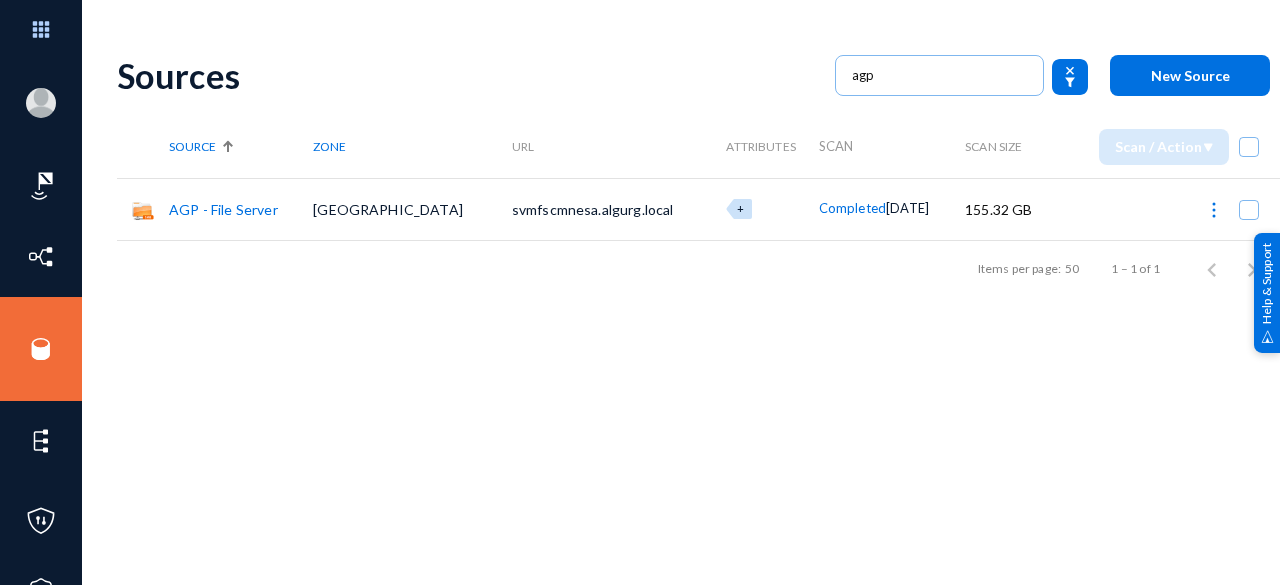 click on "Completed" 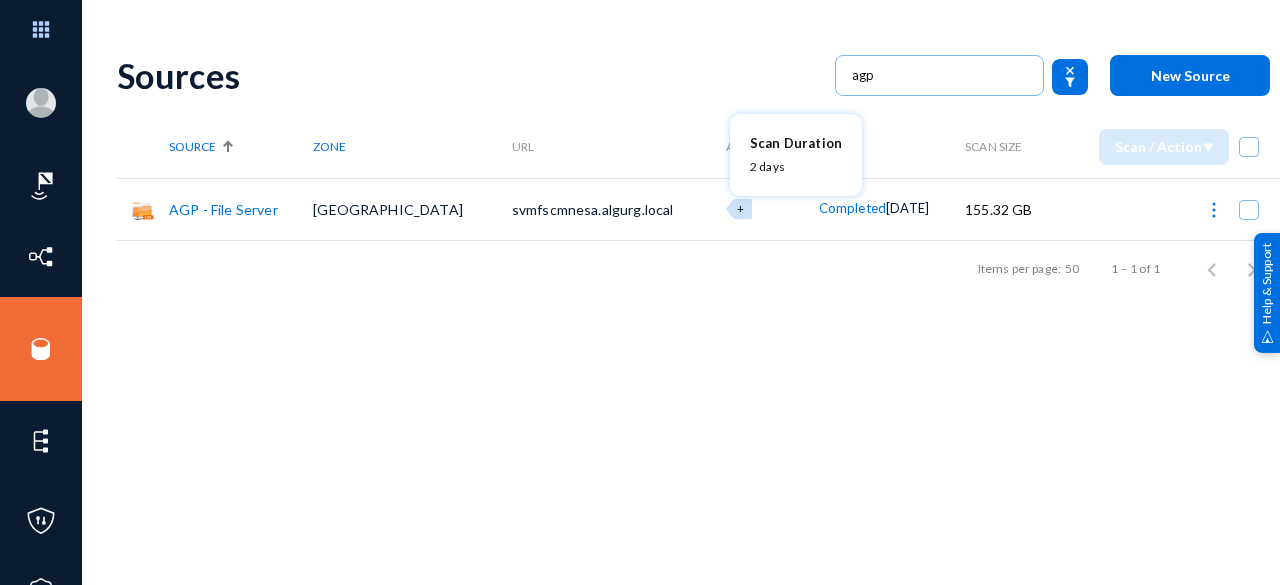 click at bounding box center (640, 292) 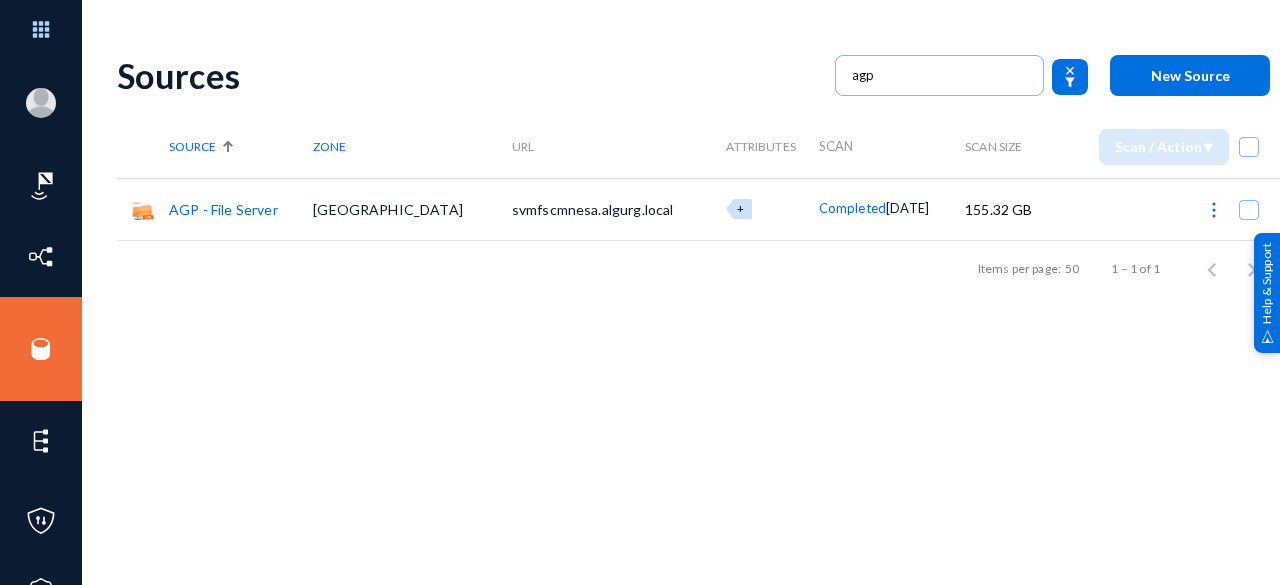click on "AGP - File Server" 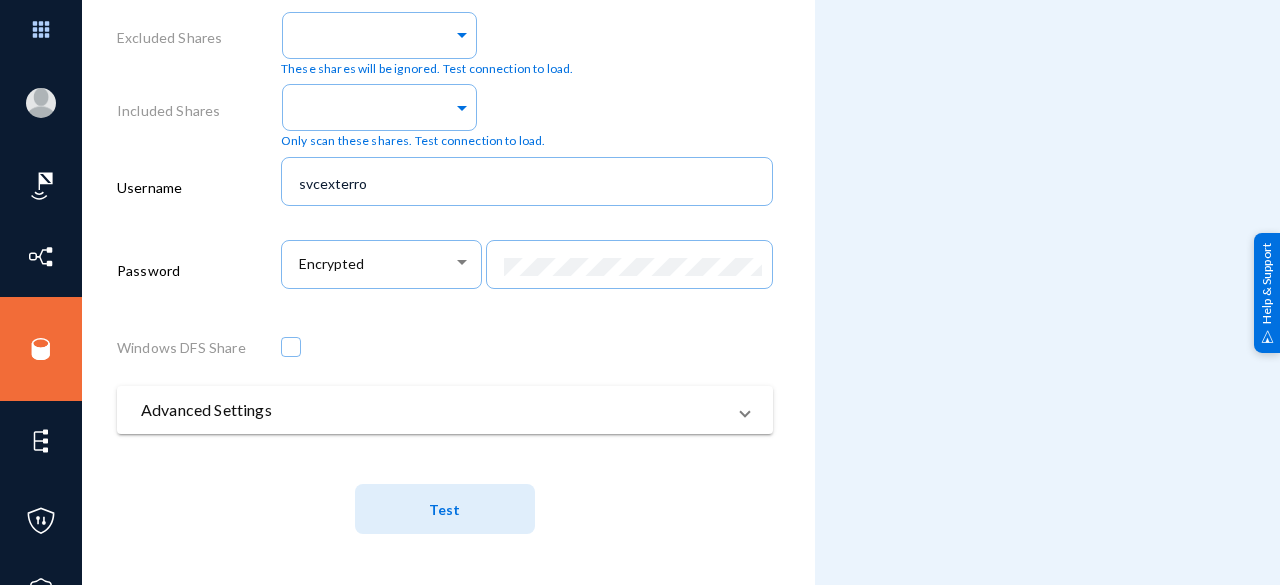 scroll, scrollTop: 1076, scrollLeft: 0, axis: vertical 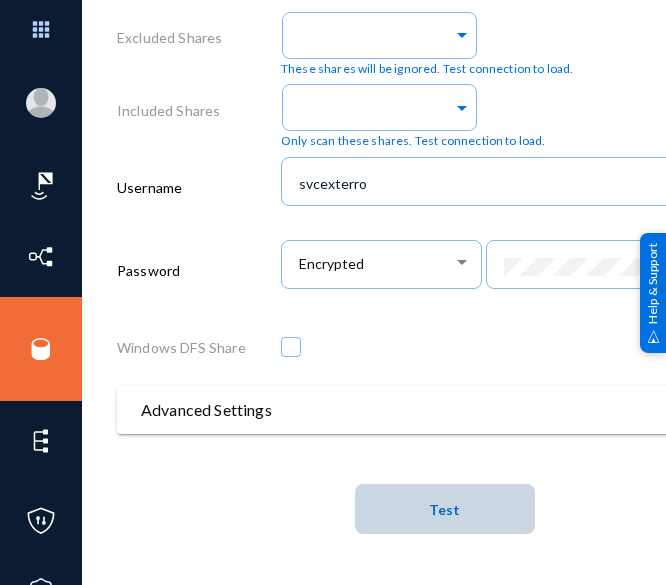 click on "Test" 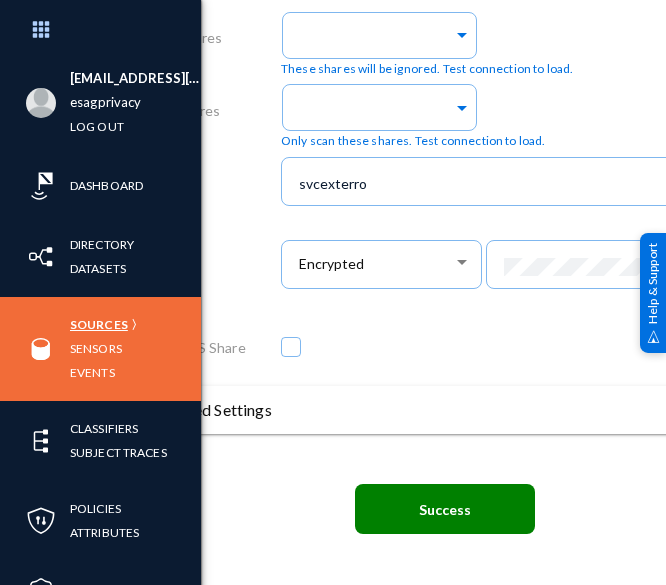 click on "Sources" at bounding box center [99, 324] 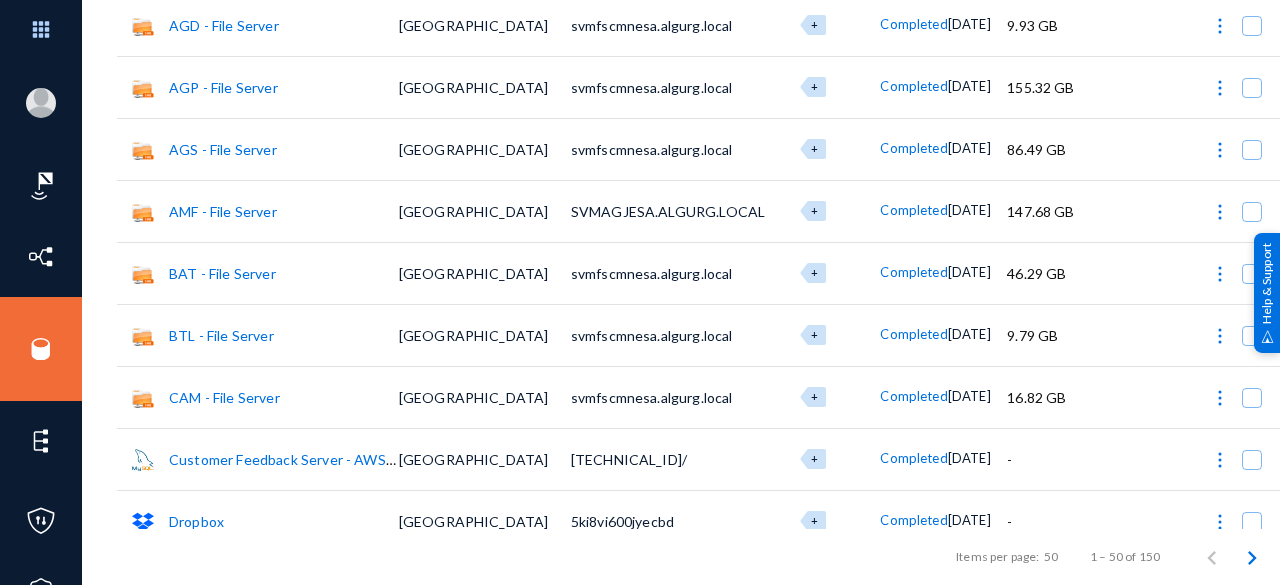 scroll, scrollTop: 66, scrollLeft: 0, axis: vertical 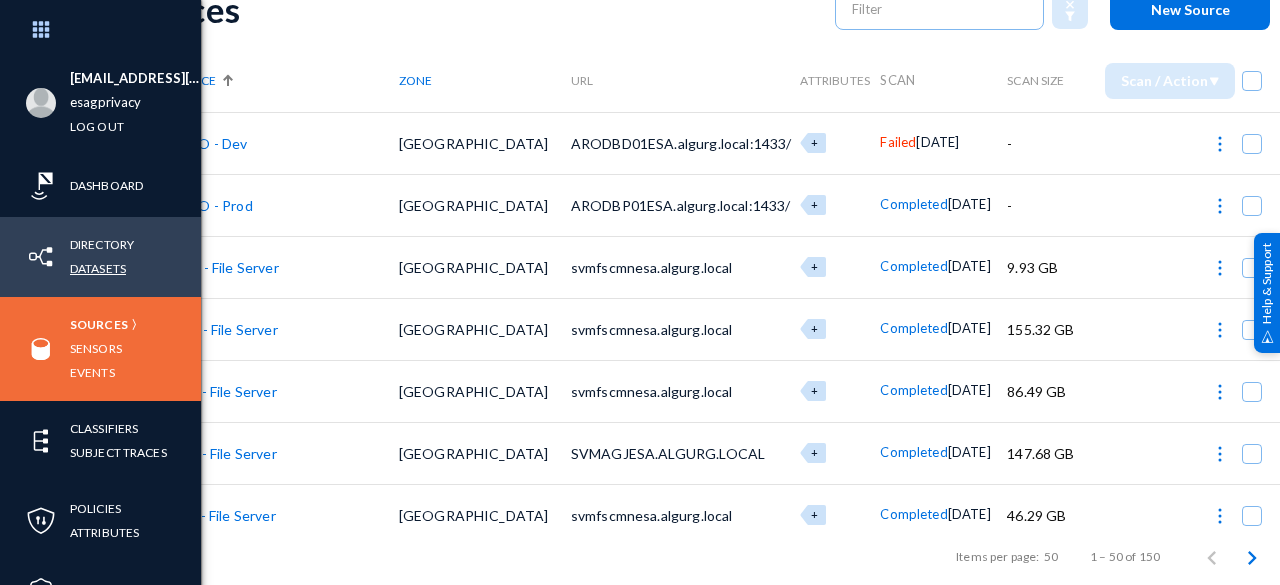 click on "Datasets" at bounding box center [98, 268] 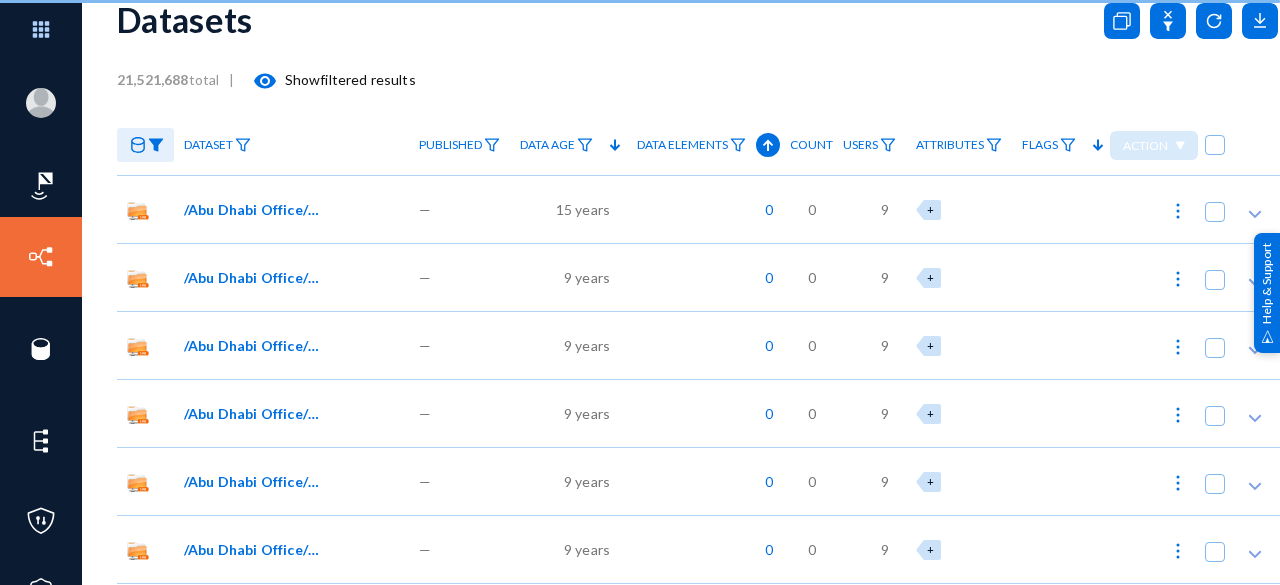 scroll, scrollTop: 66, scrollLeft: 0, axis: vertical 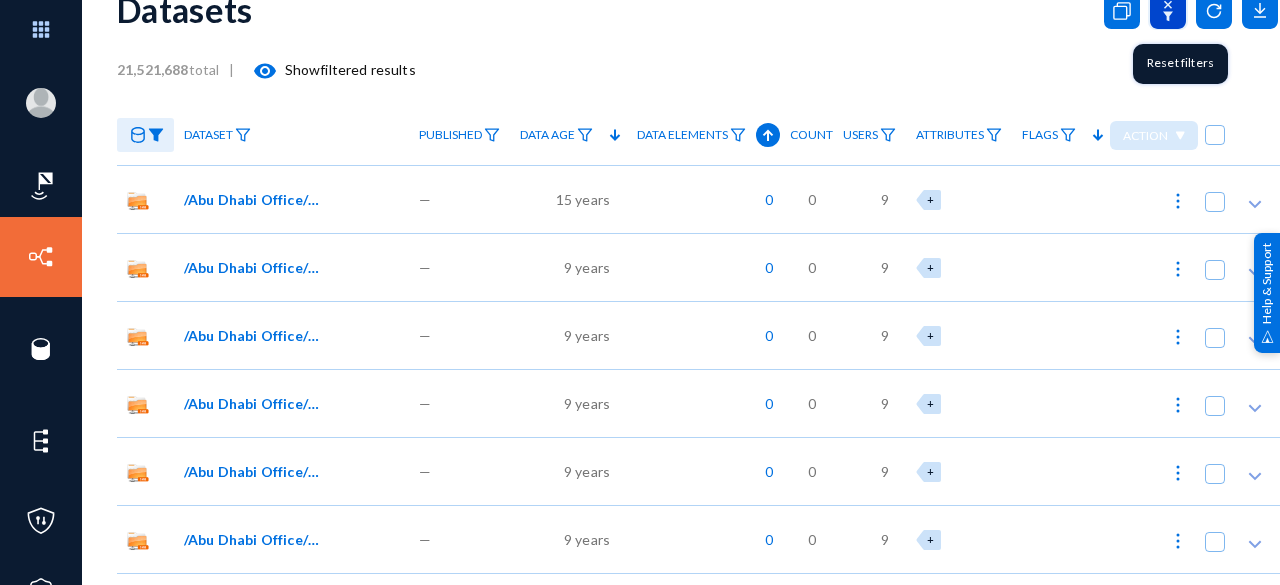click 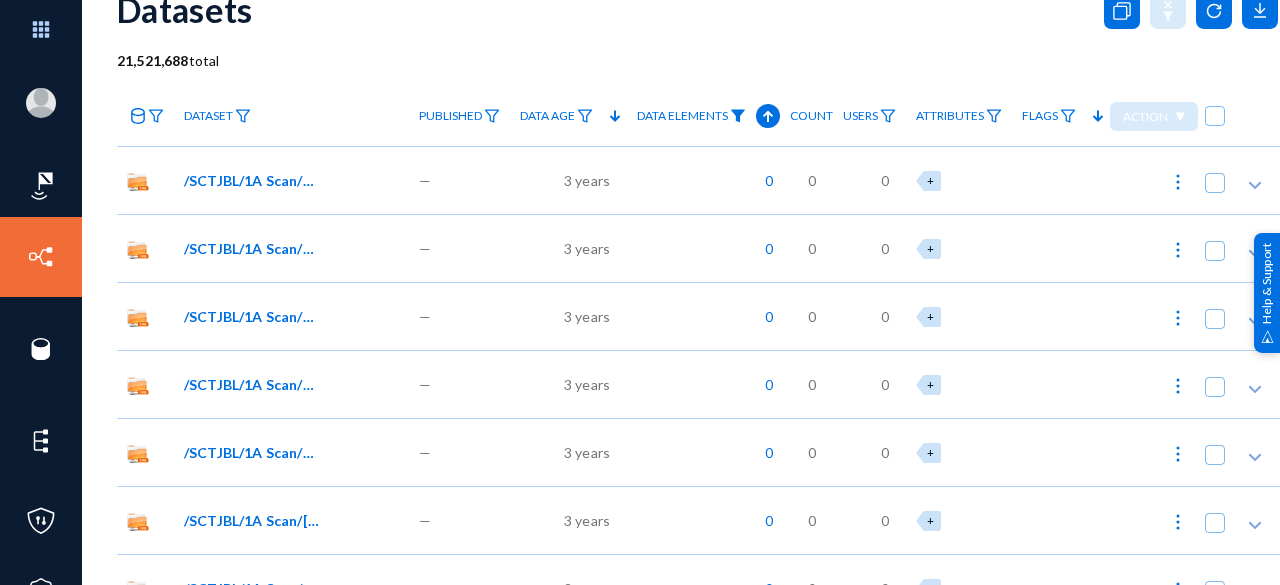 click 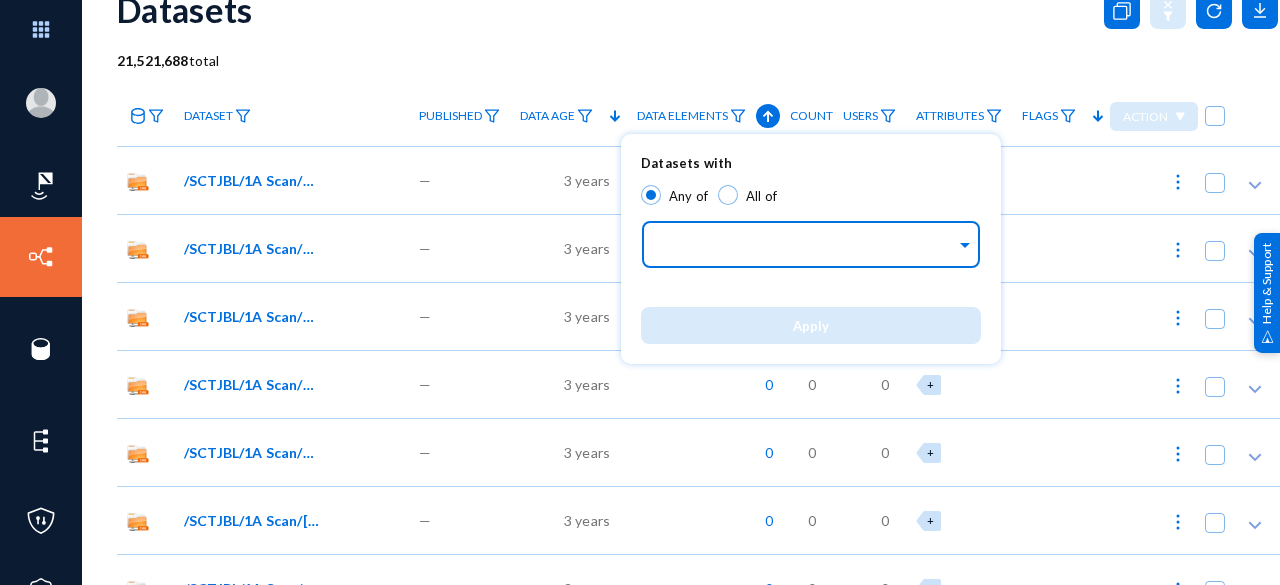 click at bounding box center [806, 247] 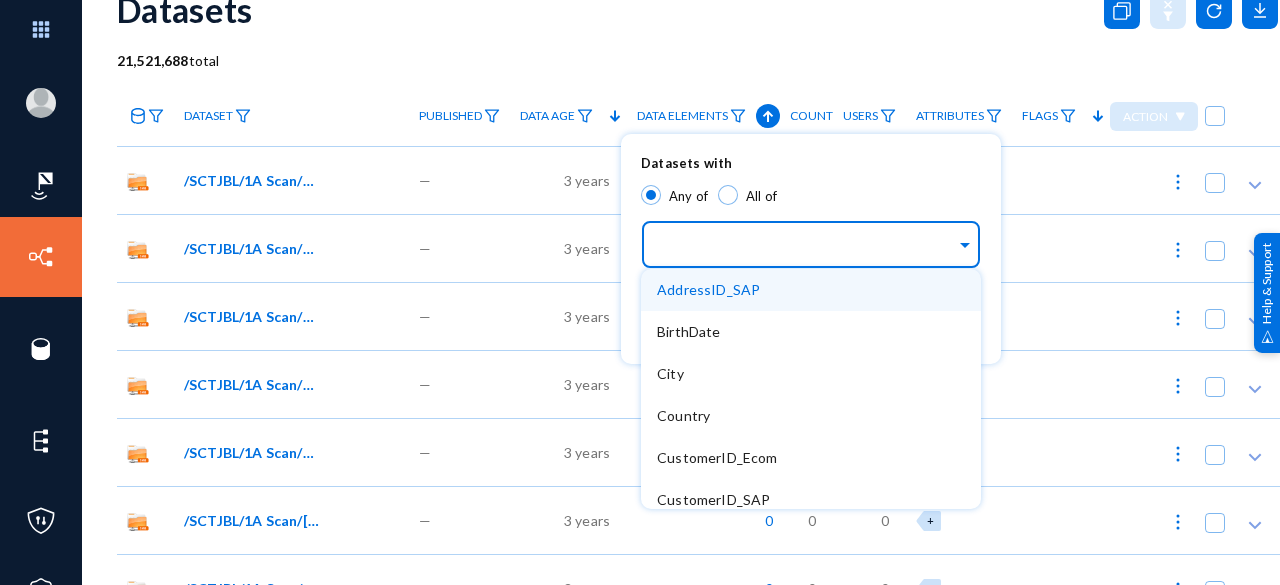 click on "Any of   All of" at bounding box center (811, 199) 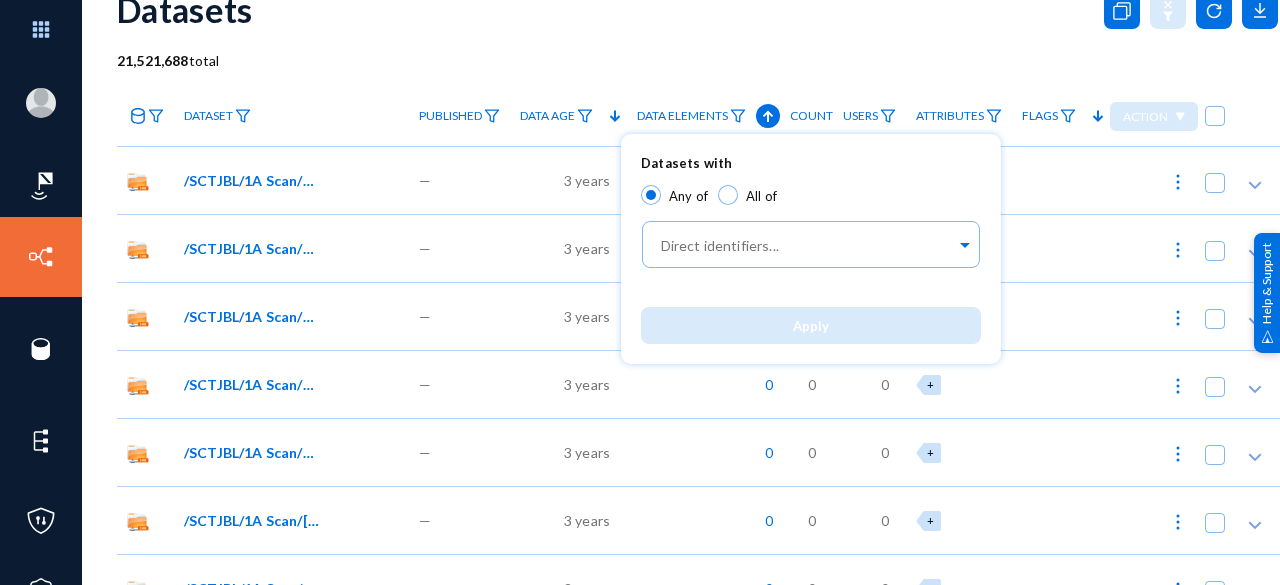 click at bounding box center (640, 292) 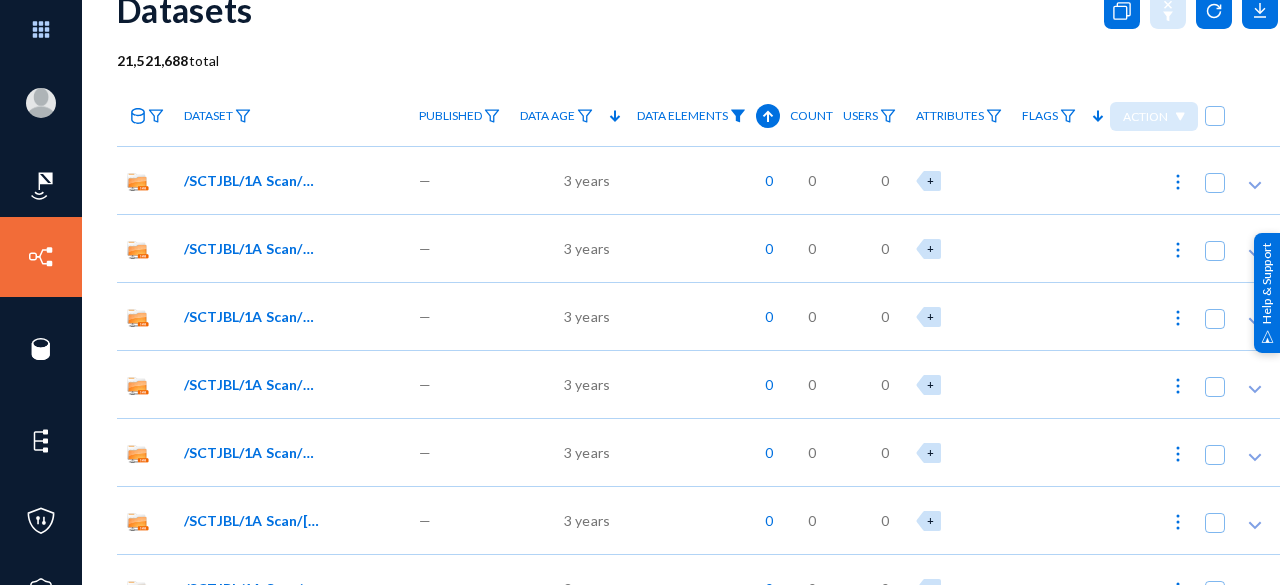 click 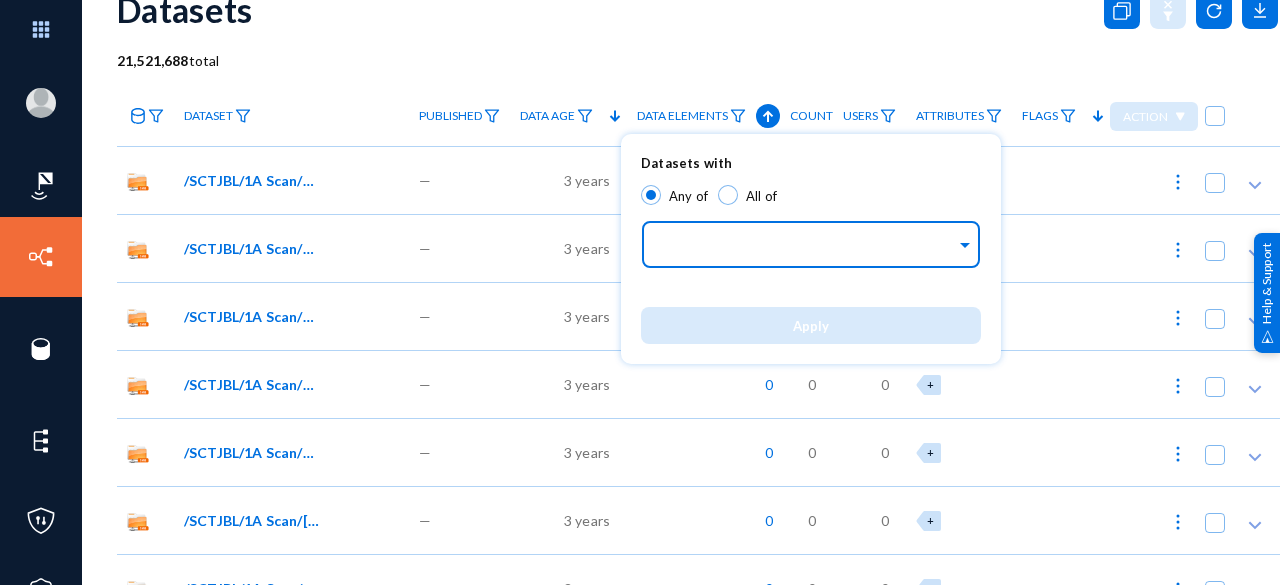 click at bounding box center (806, 246) 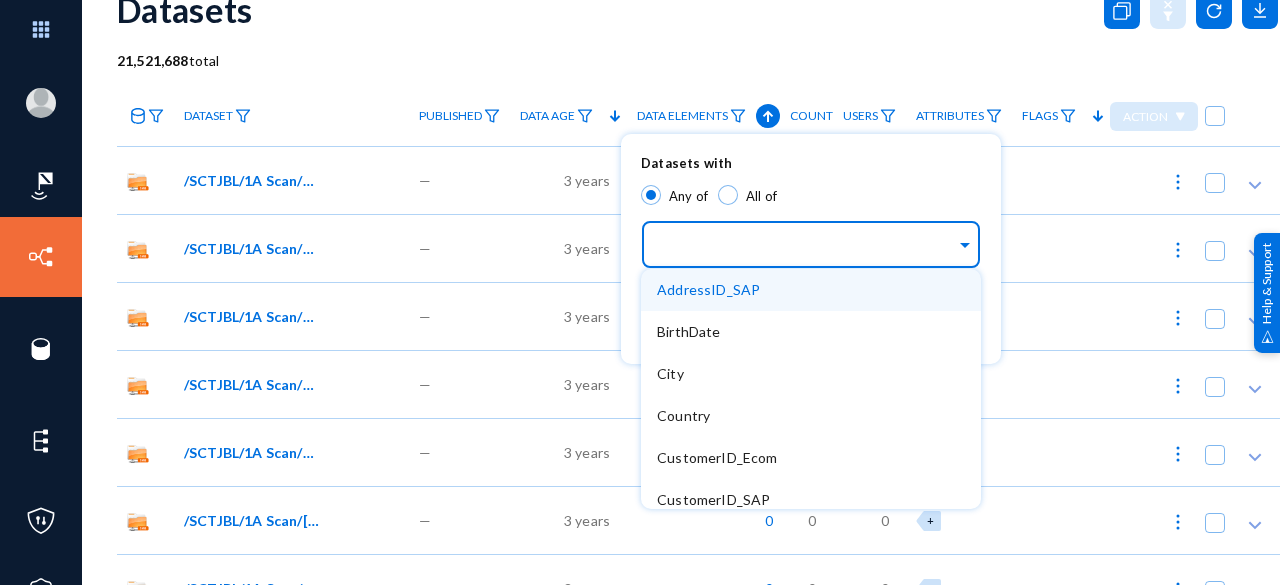 click at bounding box center (640, 292) 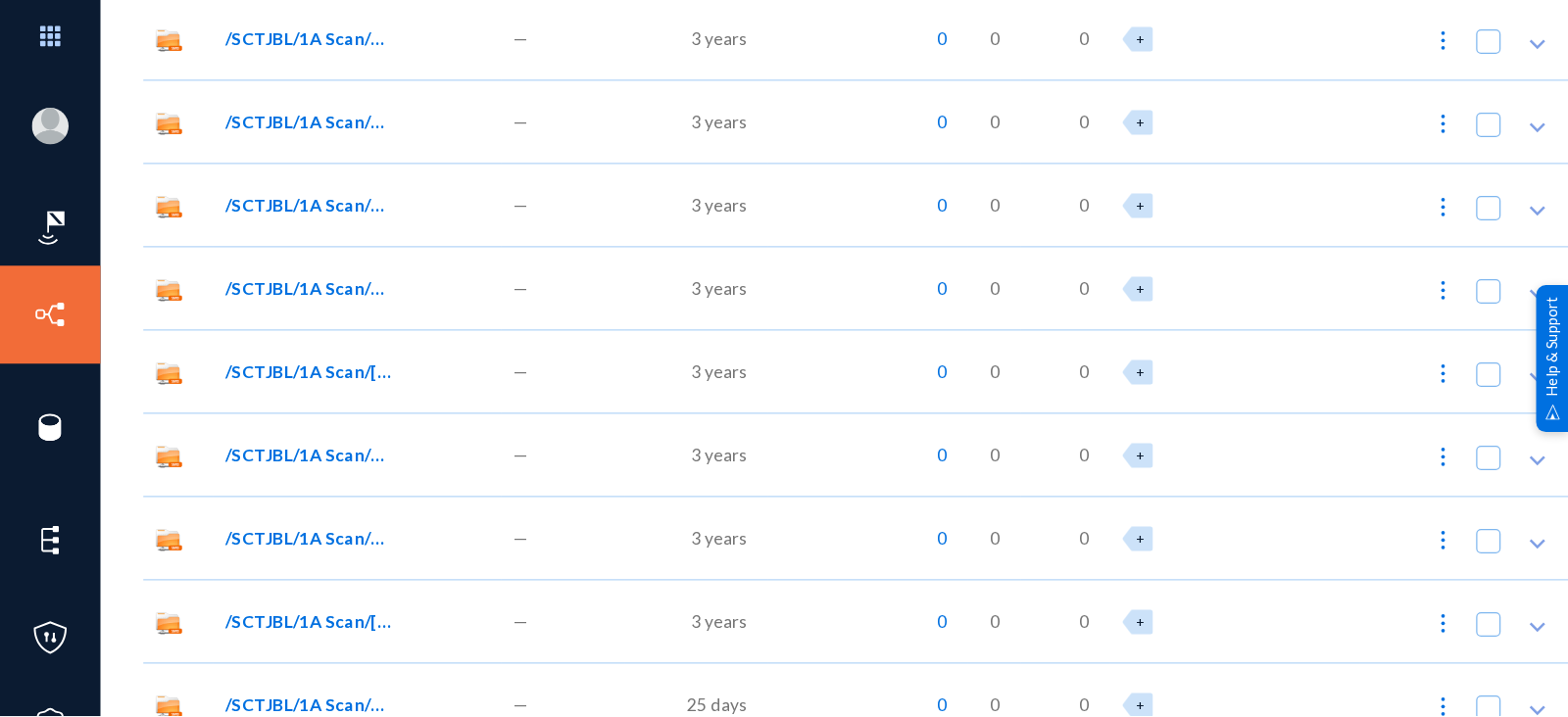 scroll, scrollTop: 0, scrollLeft: 0, axis: both 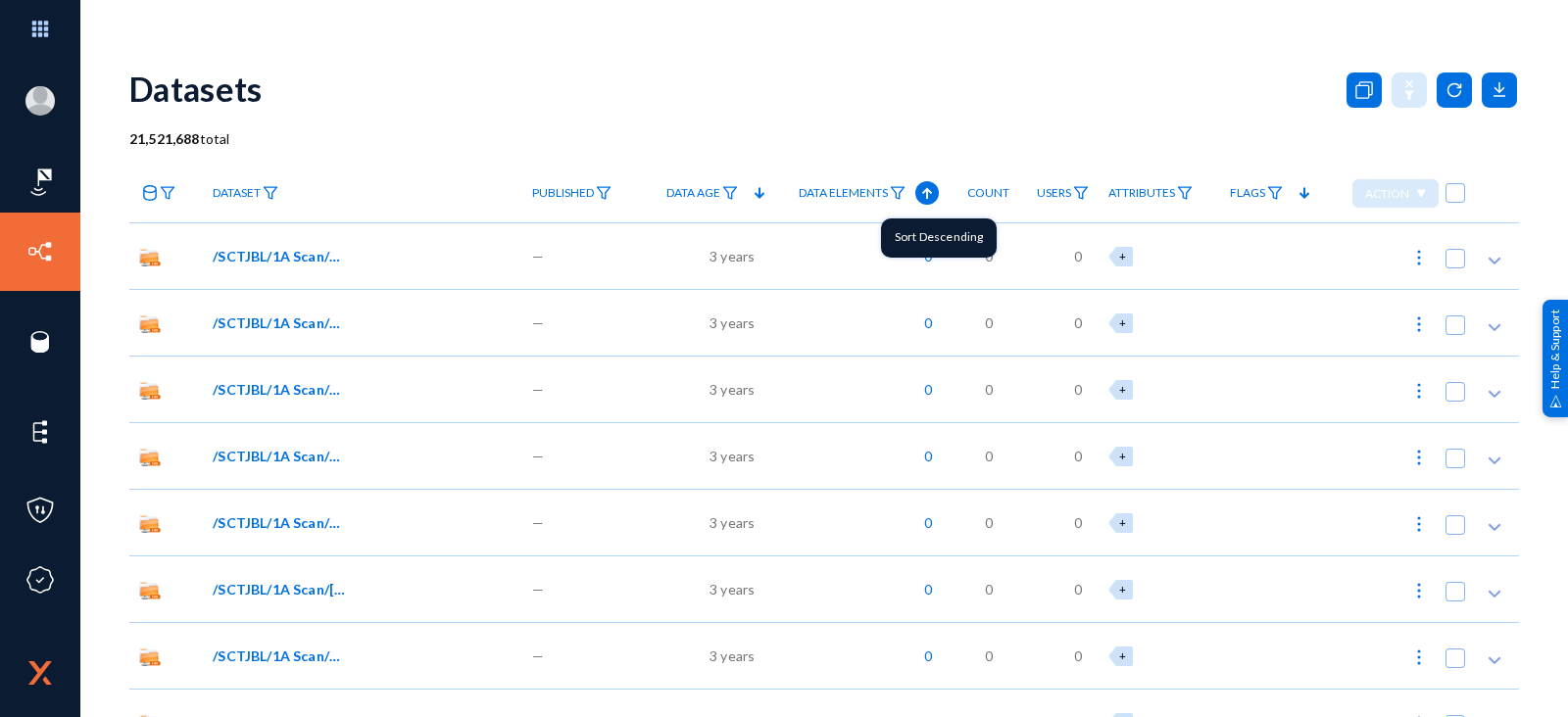 click 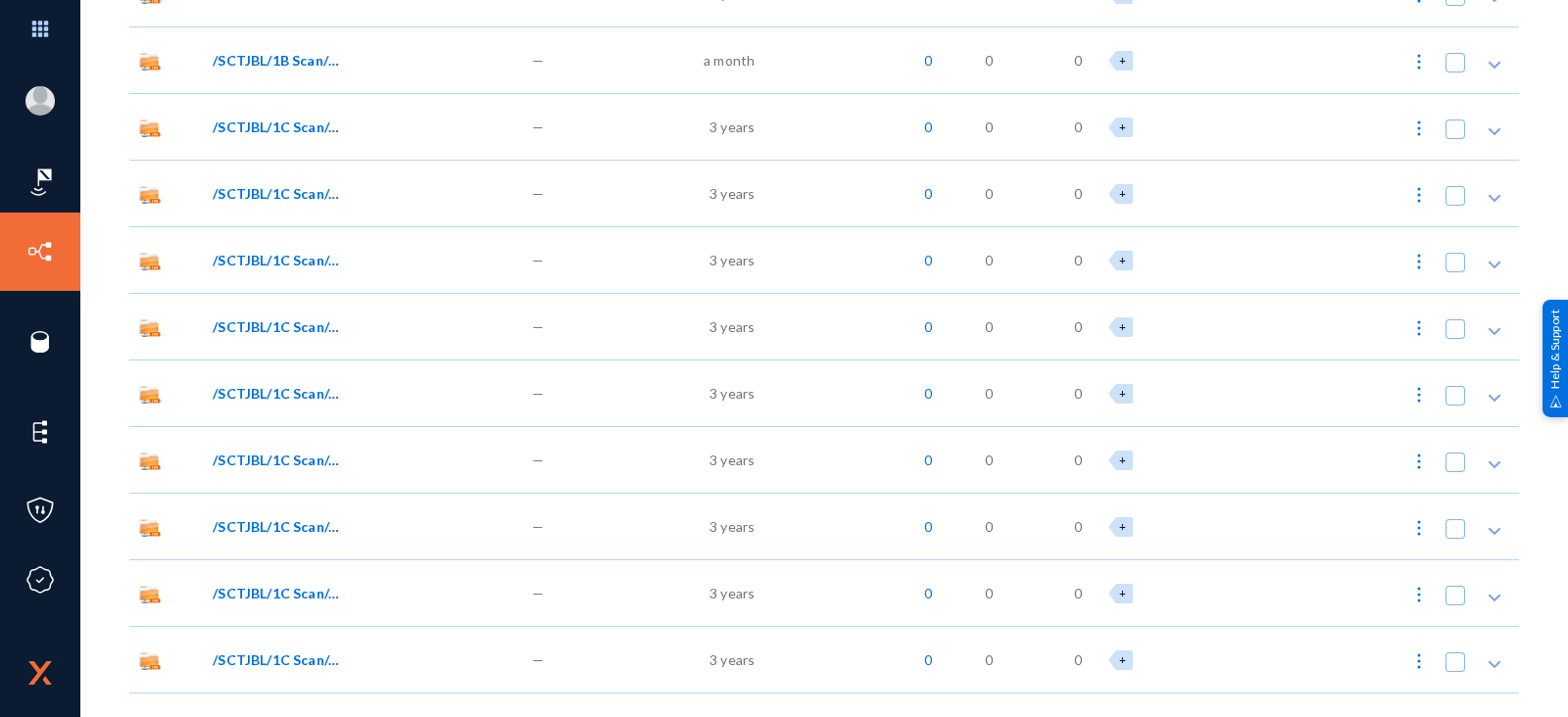 scroll, scrollTop: 1131, scrollLeft: 0, axis: vertical 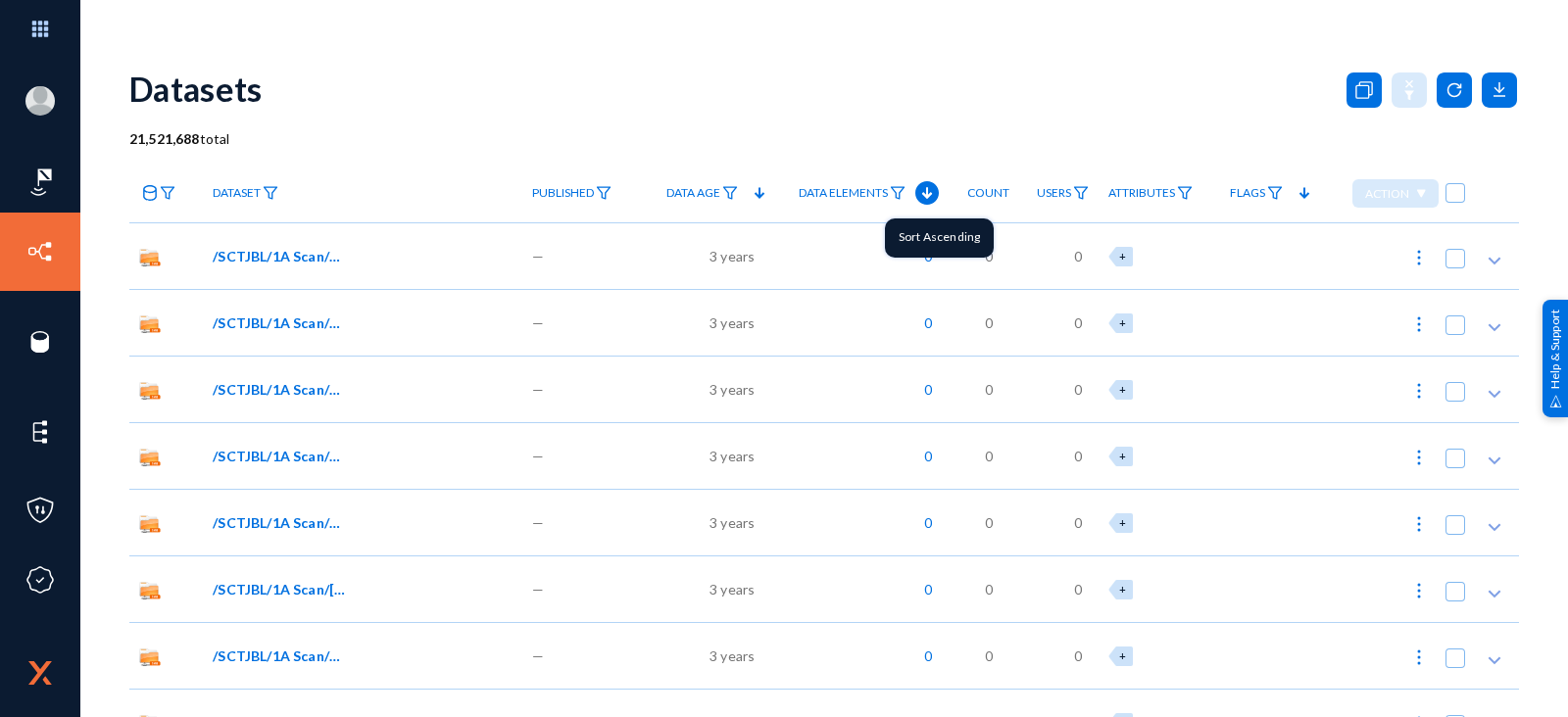 click 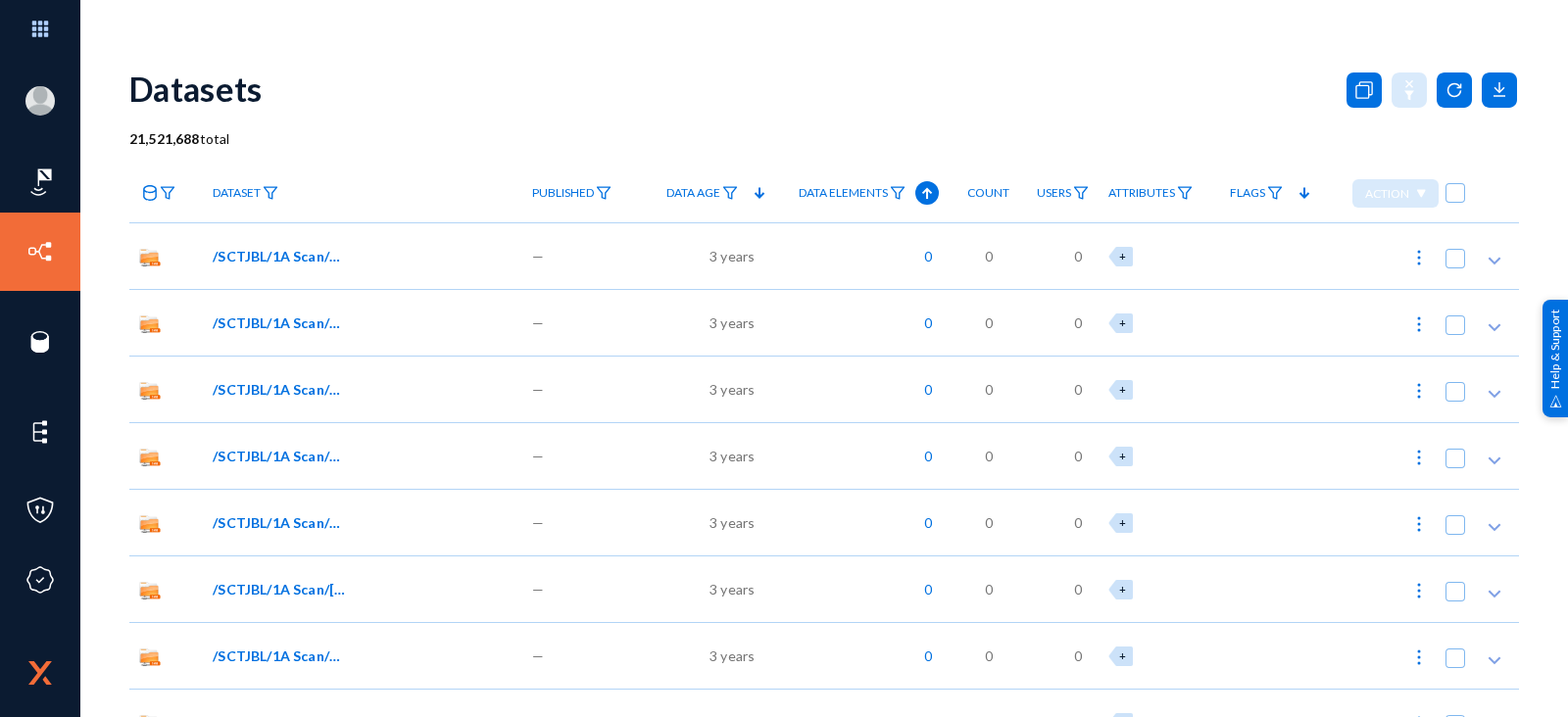 click 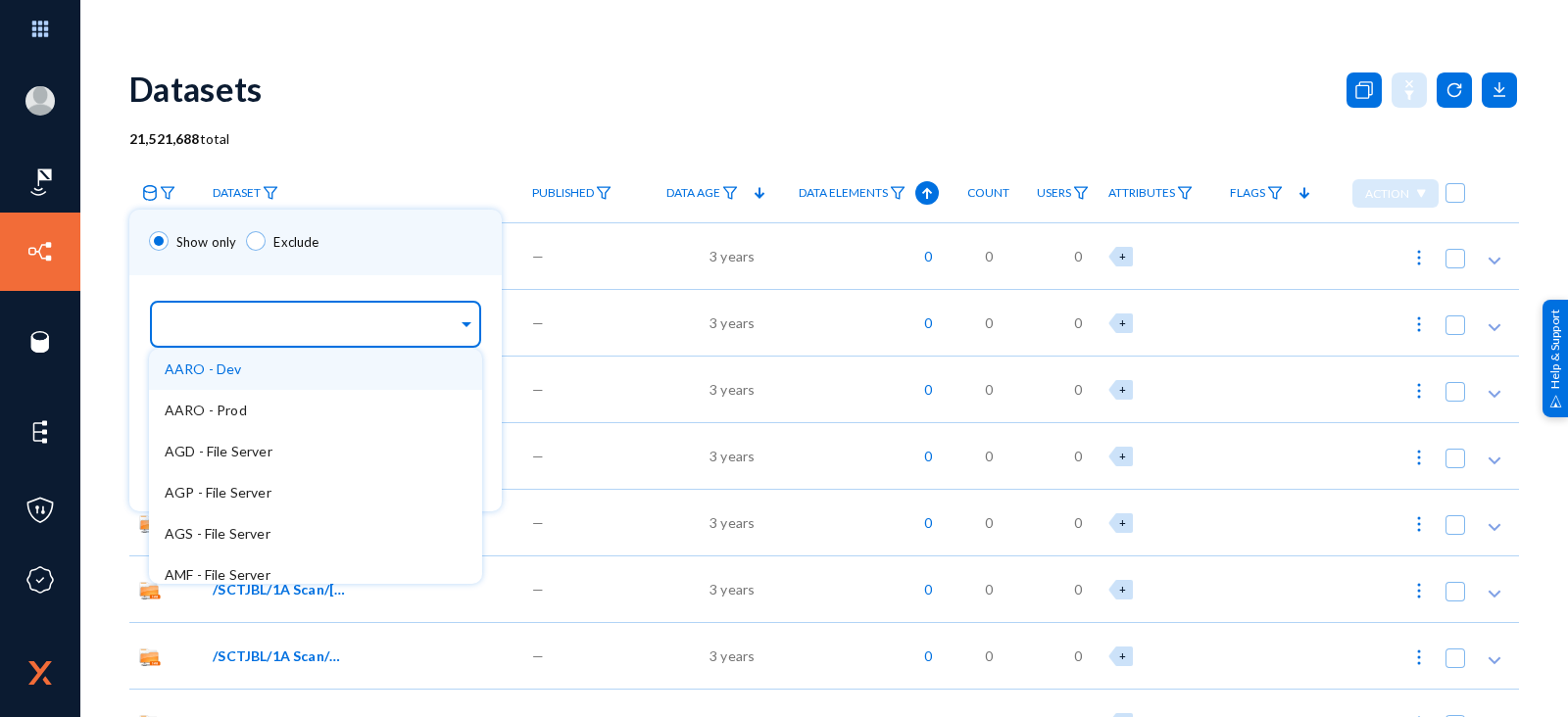 click at bounding box center [311, 327] 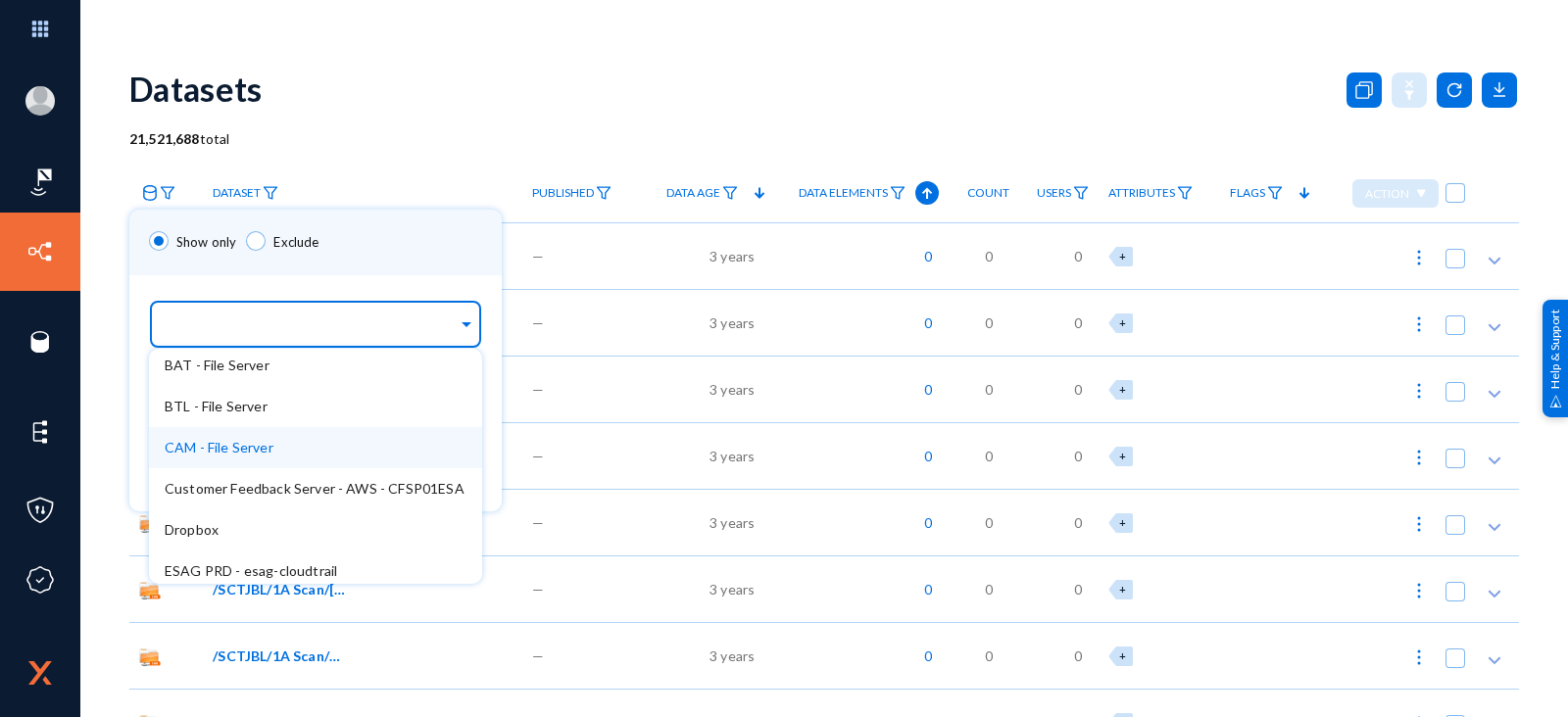 scroll, scrollTop: 249, scrollLeft: 0, axis: vertical 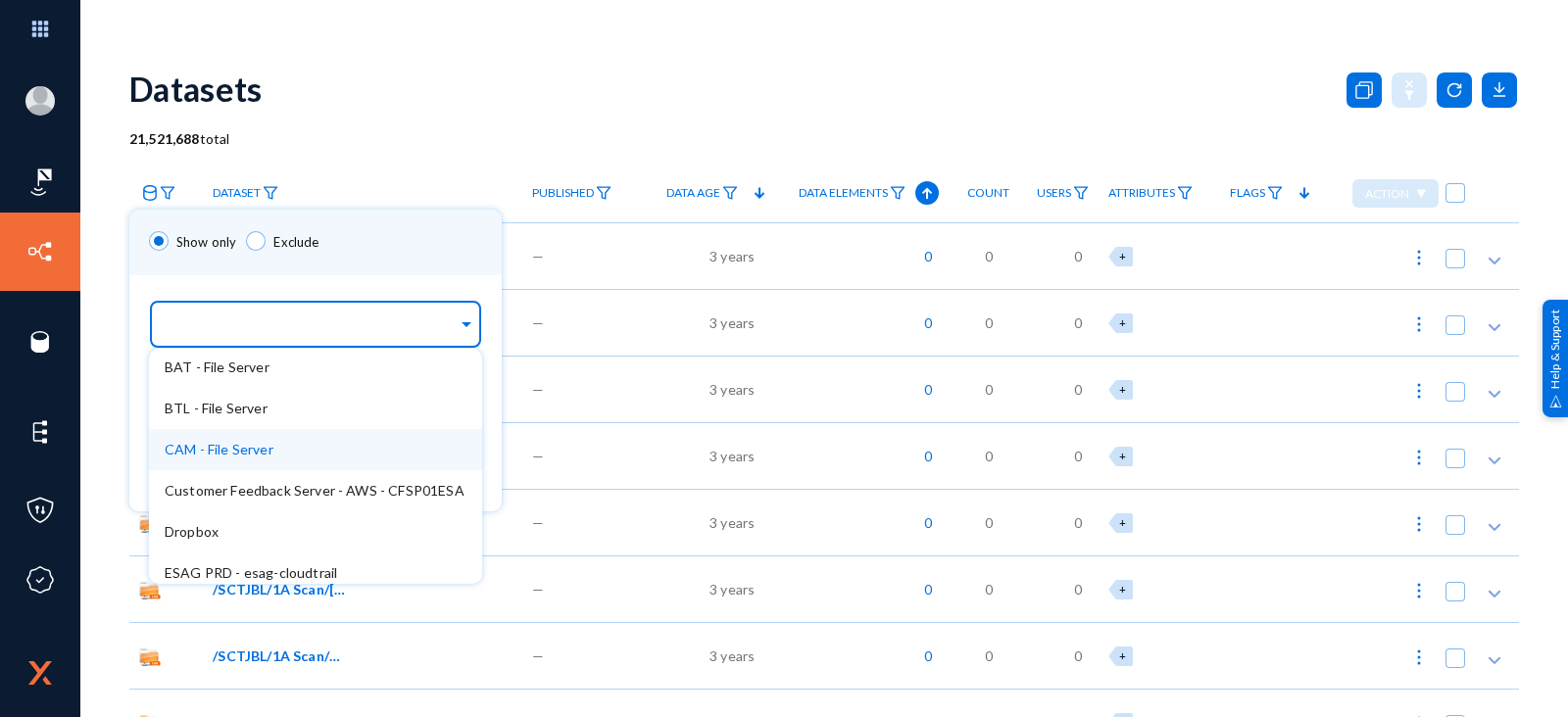 click on "CAM - File Server" at bounding box center (219, 449) 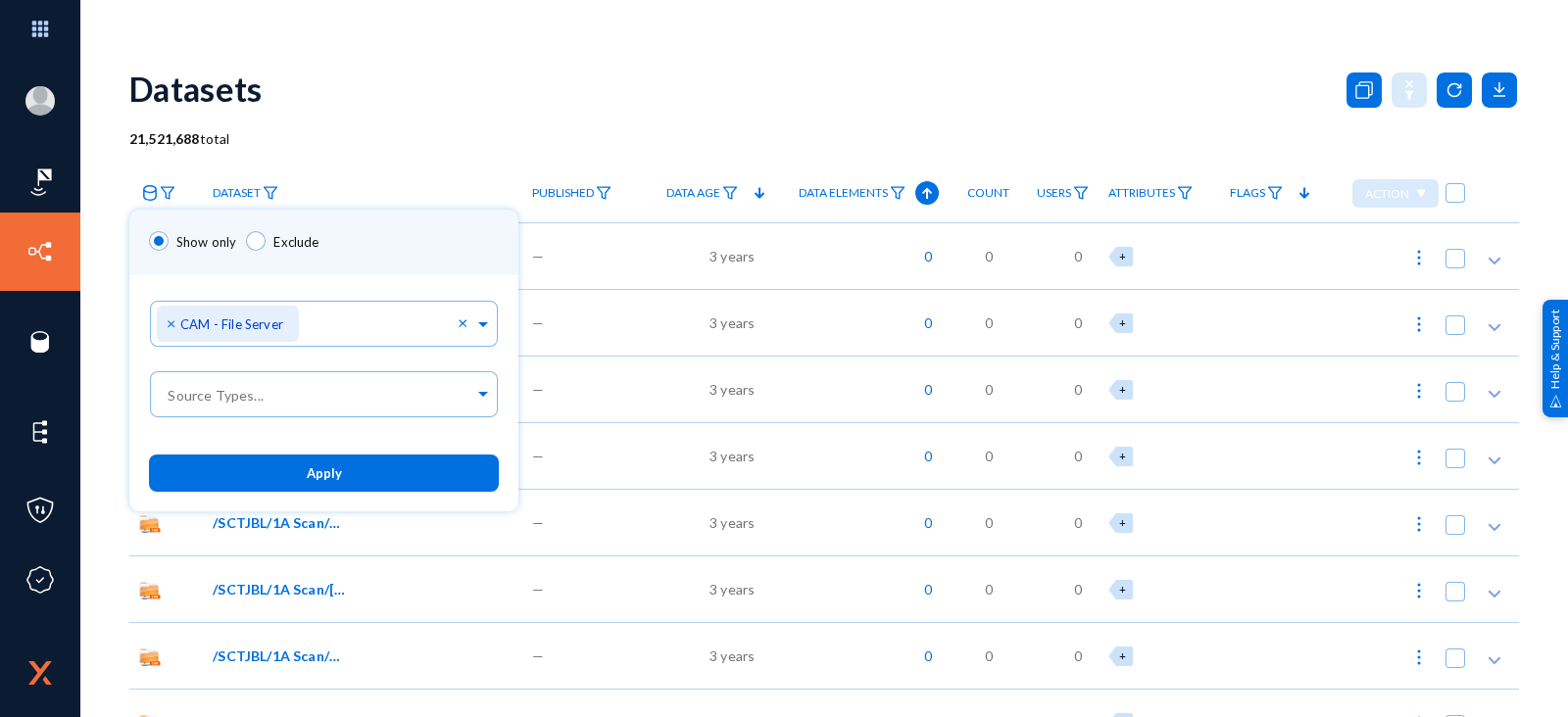 click on "Show only   Exclude" at bounding box center (323, 242) 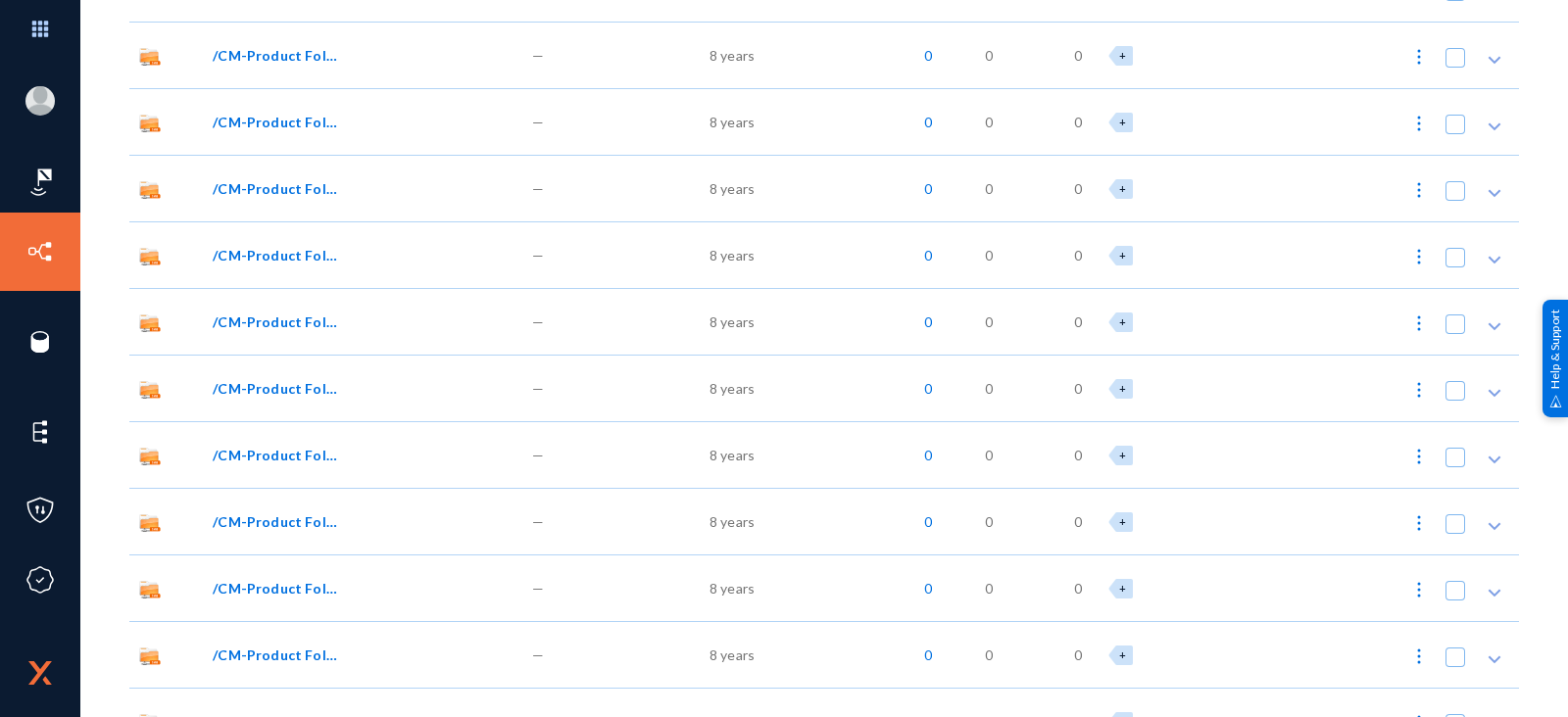 scroll, scrollTop: 1171, scrollLeft: 0, axis: vertical 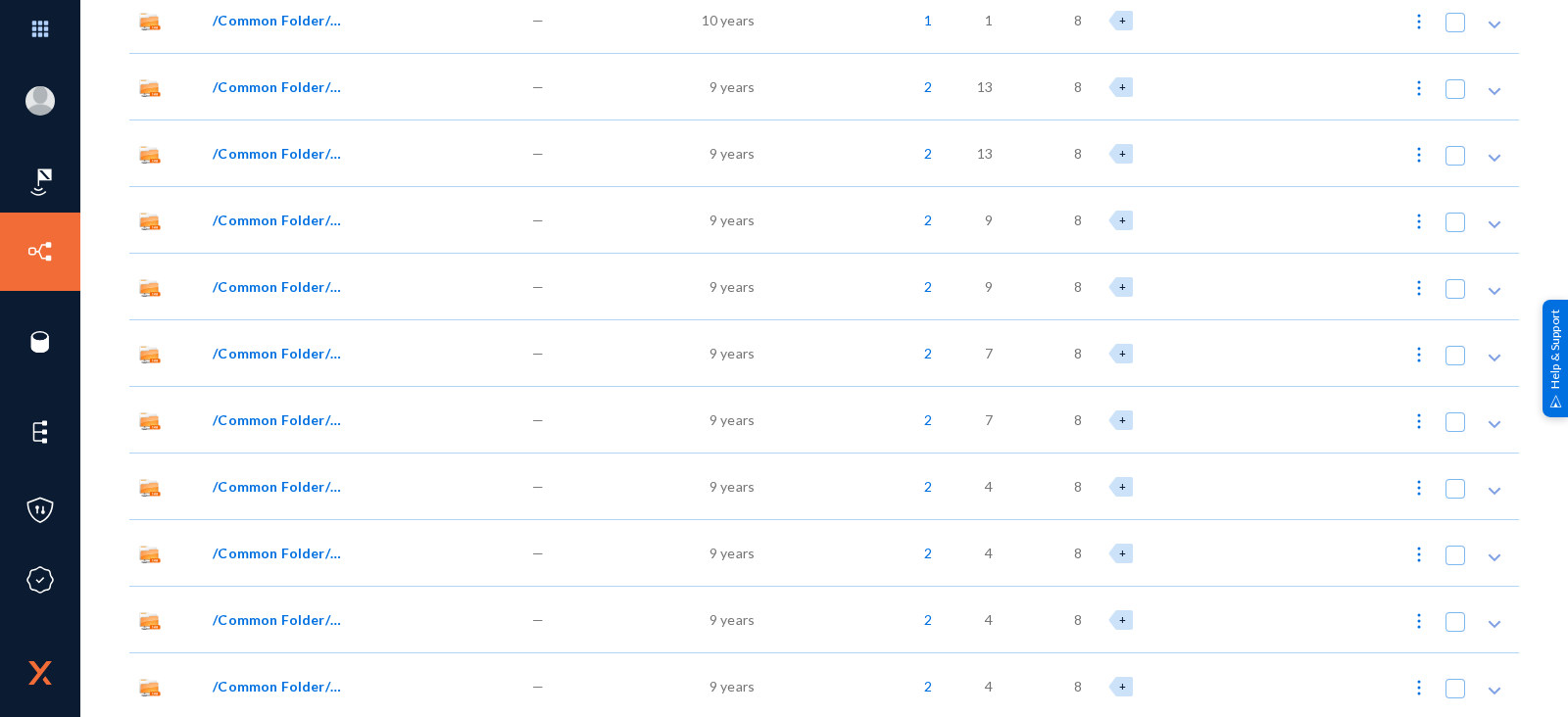 click on "/Common Folder/Software/icc/ICC SP6 Patch/Base Installation 7.5/Manuals/ICC_75_CustomizingGuide_en.pdf" 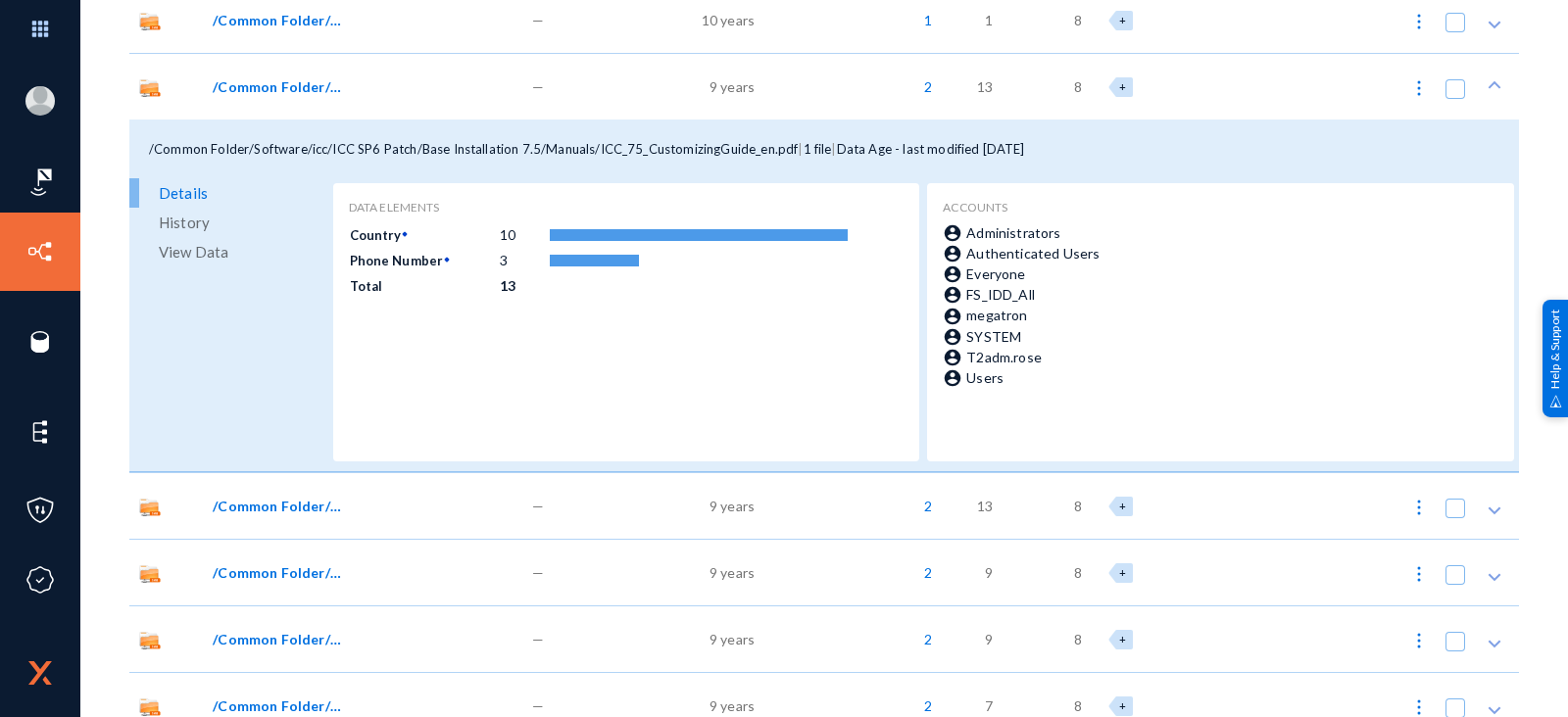 click on "View Data" 